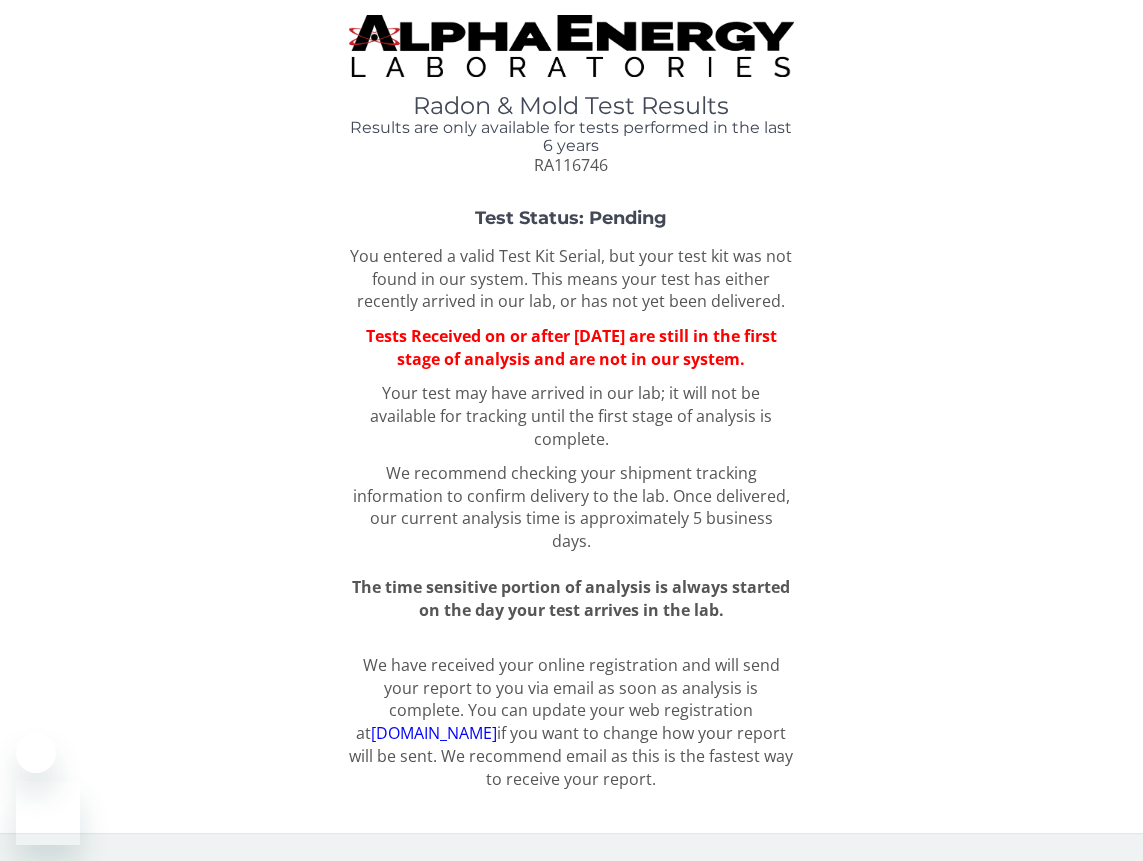 scroll, scrollTop: 0, scrollLeft: 0, axis: both 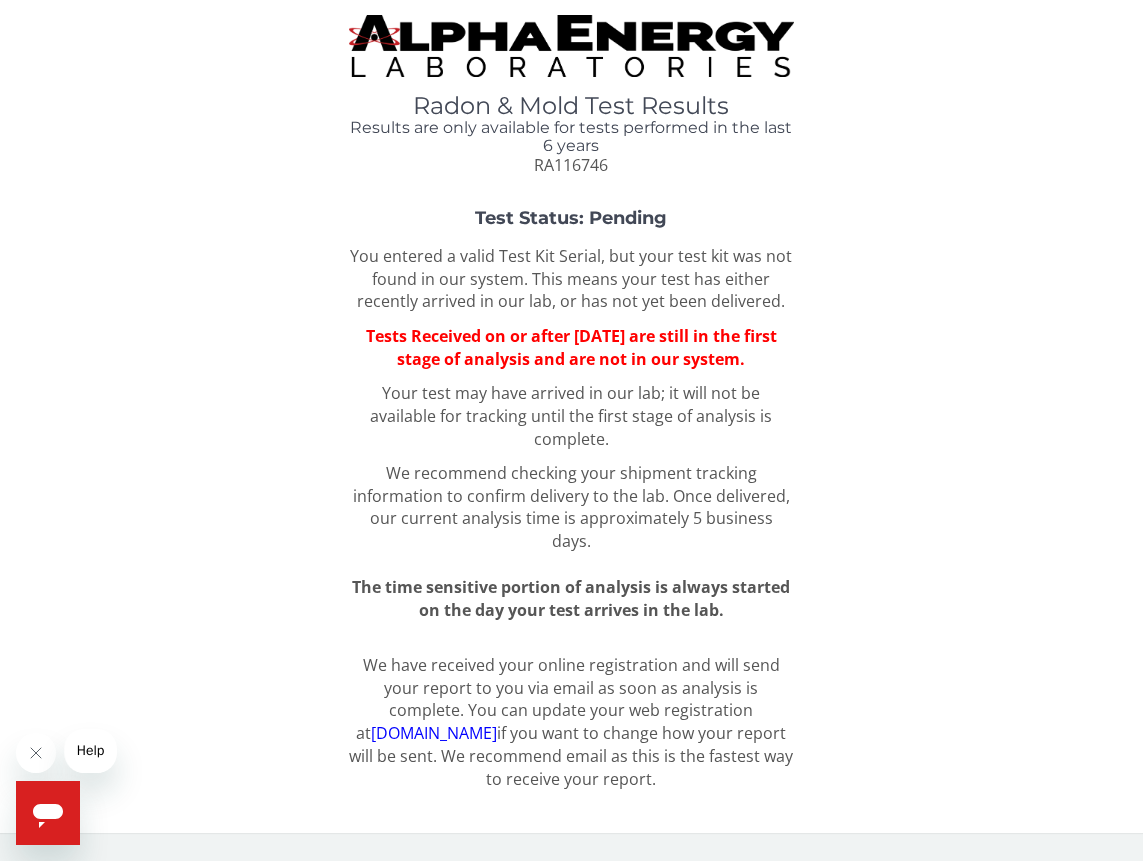 click on "Radon & Mold Test Results Results are only available for tests performed in the last 6 years RA116746                 Test Status: Pending         You entered a valid Test Kit Serial, but your test kit was not found in our system. This means your test has either recently arrived in our lab, or has not yet been delivered.       Tests Received on or after [DATE] are still in the first stage of analysis and are not in our system.   Your test may have arrived in our lab; it will not be available for tracking until the first stage of analysis is complete.   We recommend checking your shipment tracking information to confirm delivery to the lab.   Once delivered, our current analysis time is approximately 5 business days.   The time sensitive portion of analysis is always started on the day your test arrives in the lab.                 [DOMAIN_NAME]" at bounding box center [571, 426] 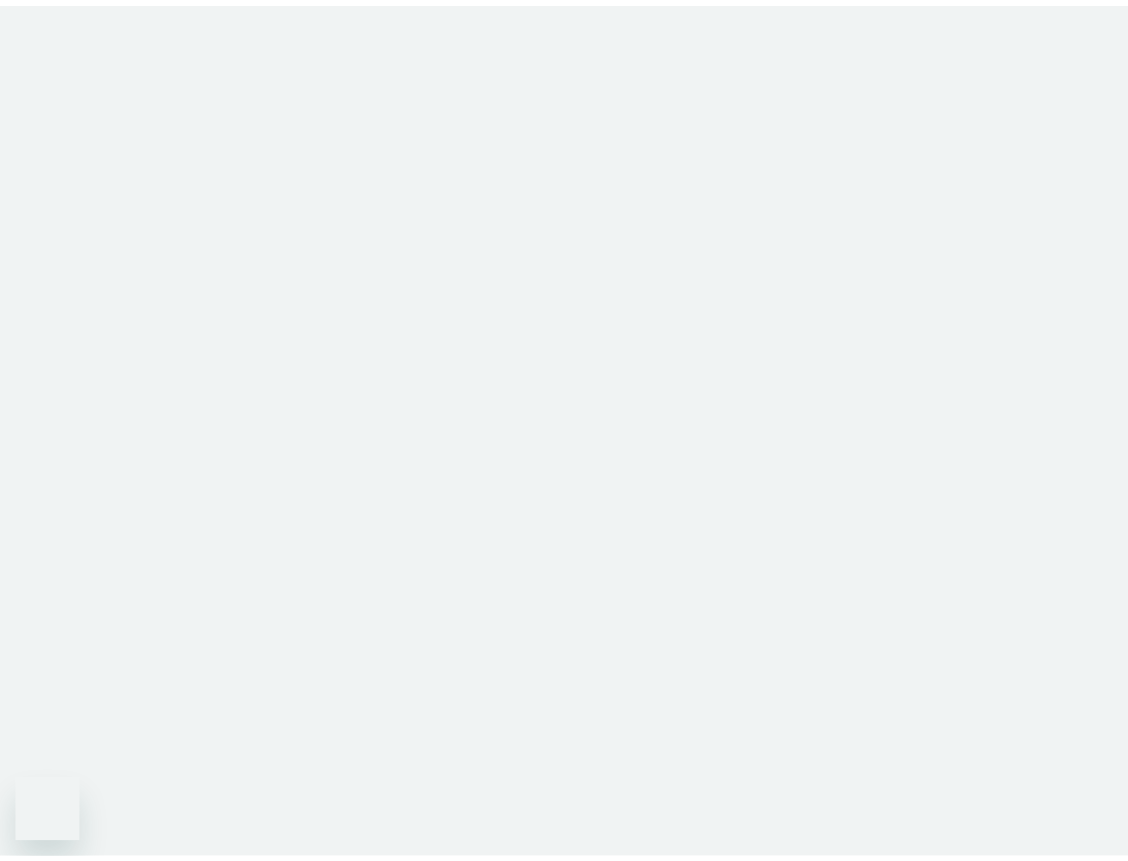 scroll, scrollTop: 0, scrollLeft: 0, axis: both 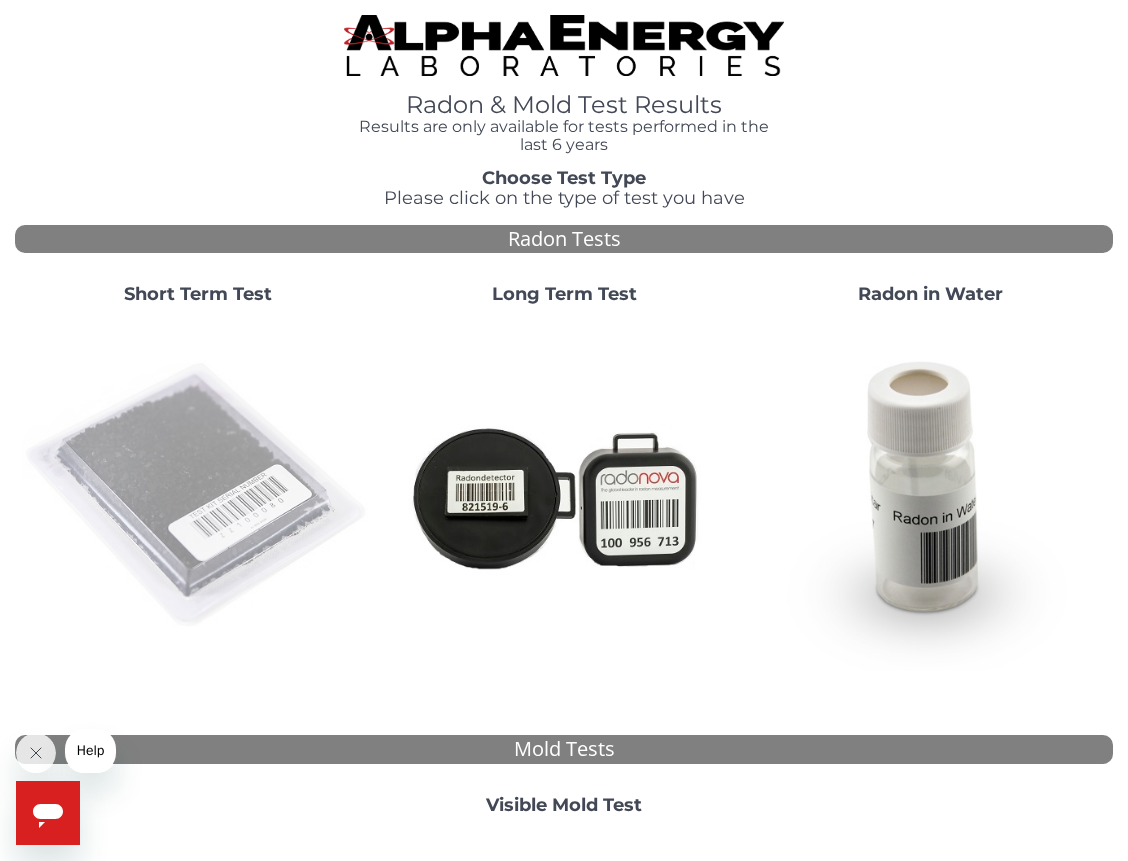 click at bounding box center (198, 496) 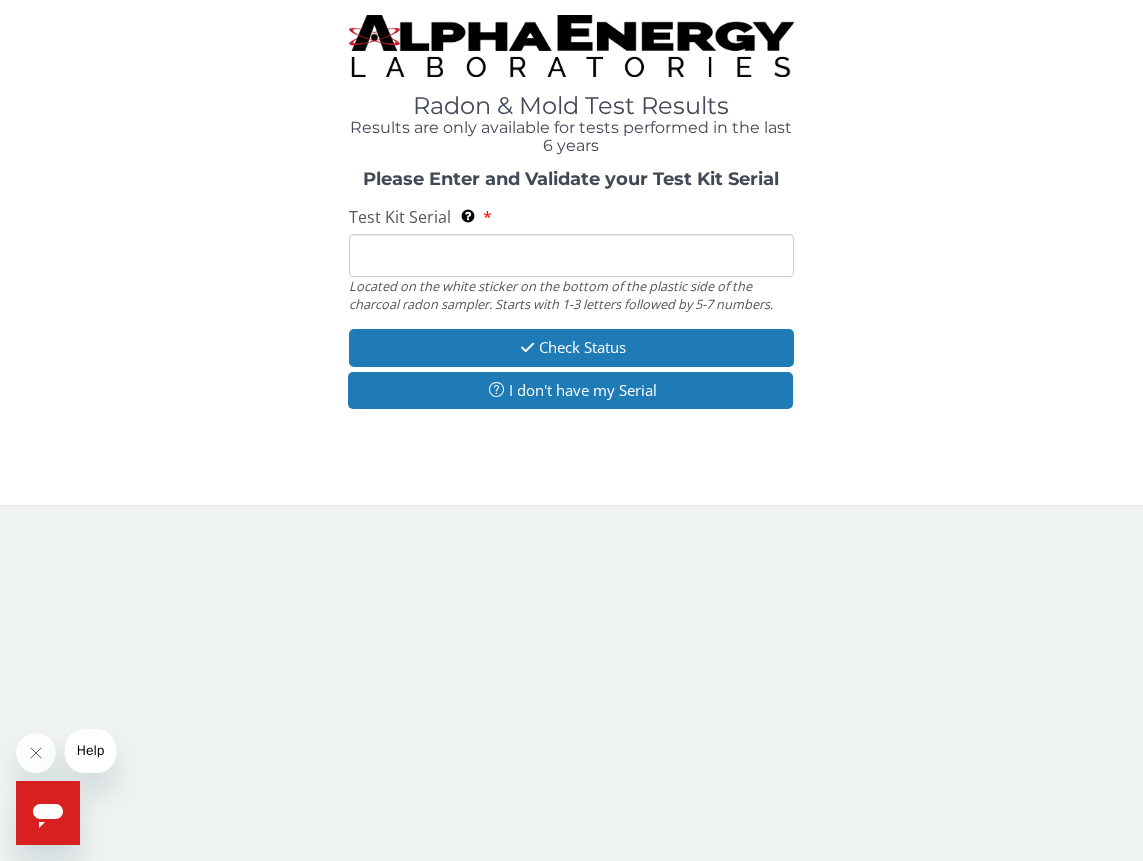 click on "Test Kit Serial     Located on the white sticker on the bottom of the plastic side of the charcoal radon sampler. Starts with 1-3 letters followed by 5-7 numbers." at bounding box center (571, 255) 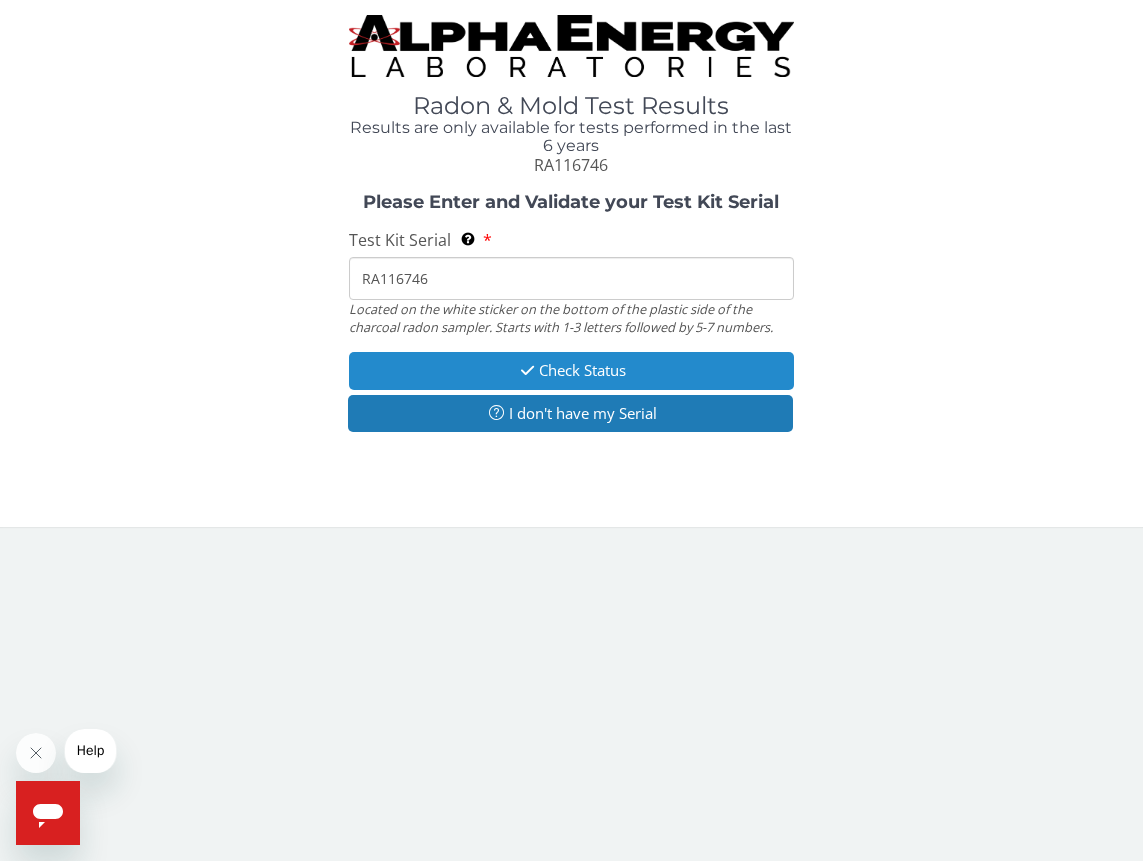 type on "RA116746" 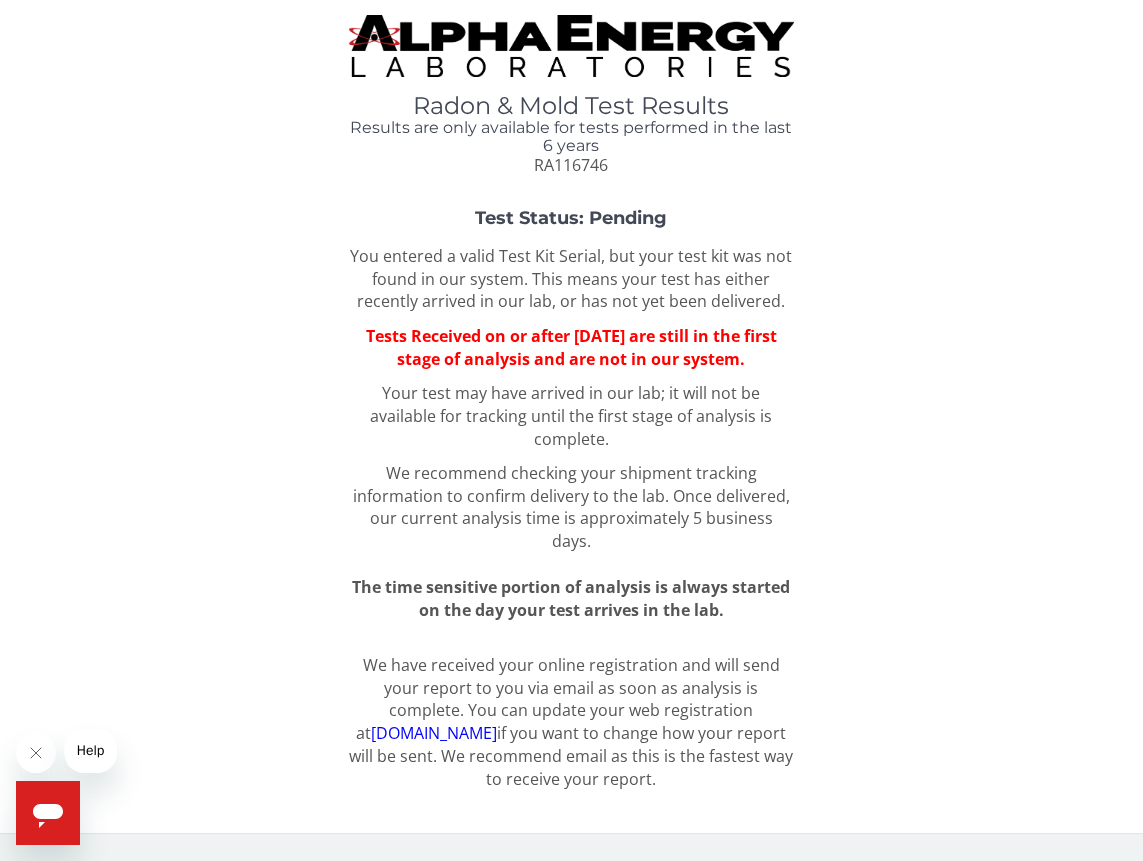 click on "Tests Received on or after [DATE] are still in the first stage of analysis and are not in our system." at bounding box center (571, 347) 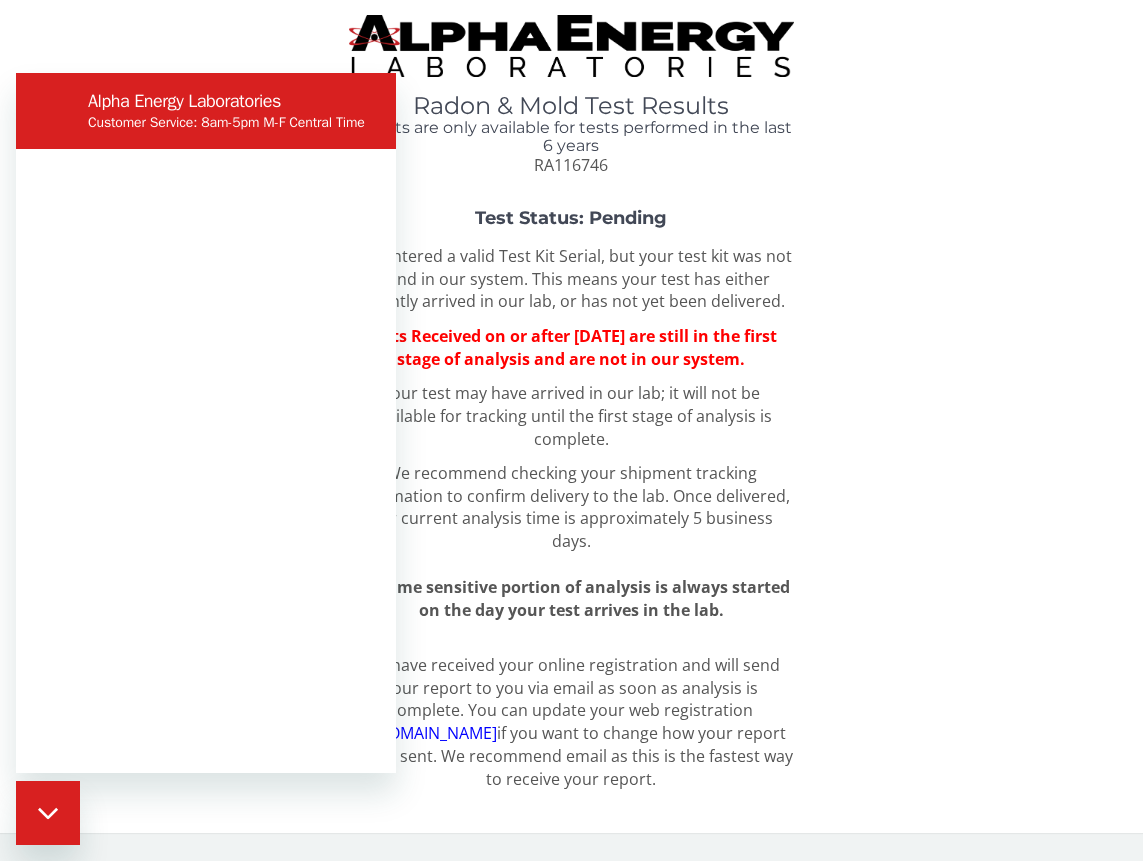 scroll, scrollTop: 0, scrollLeft: 0, axis: both 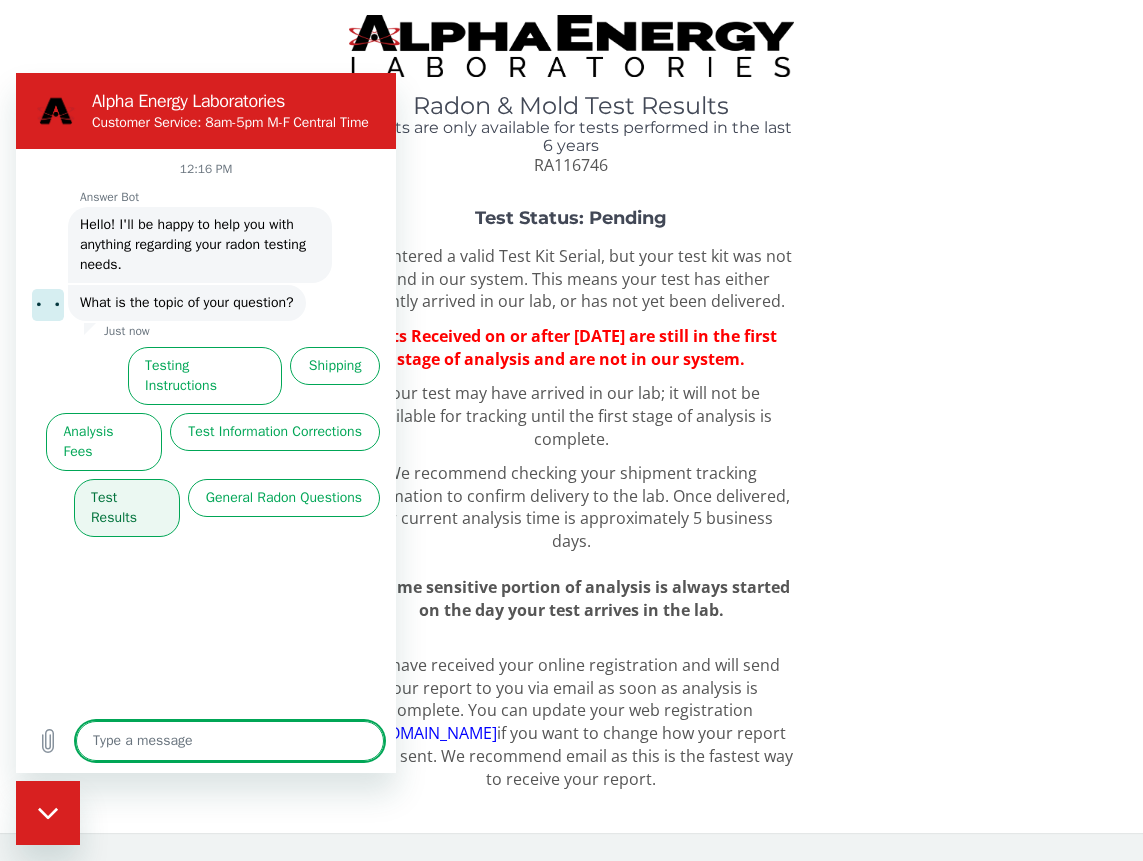 click on "Test Results" at bounding box center [127, 508] 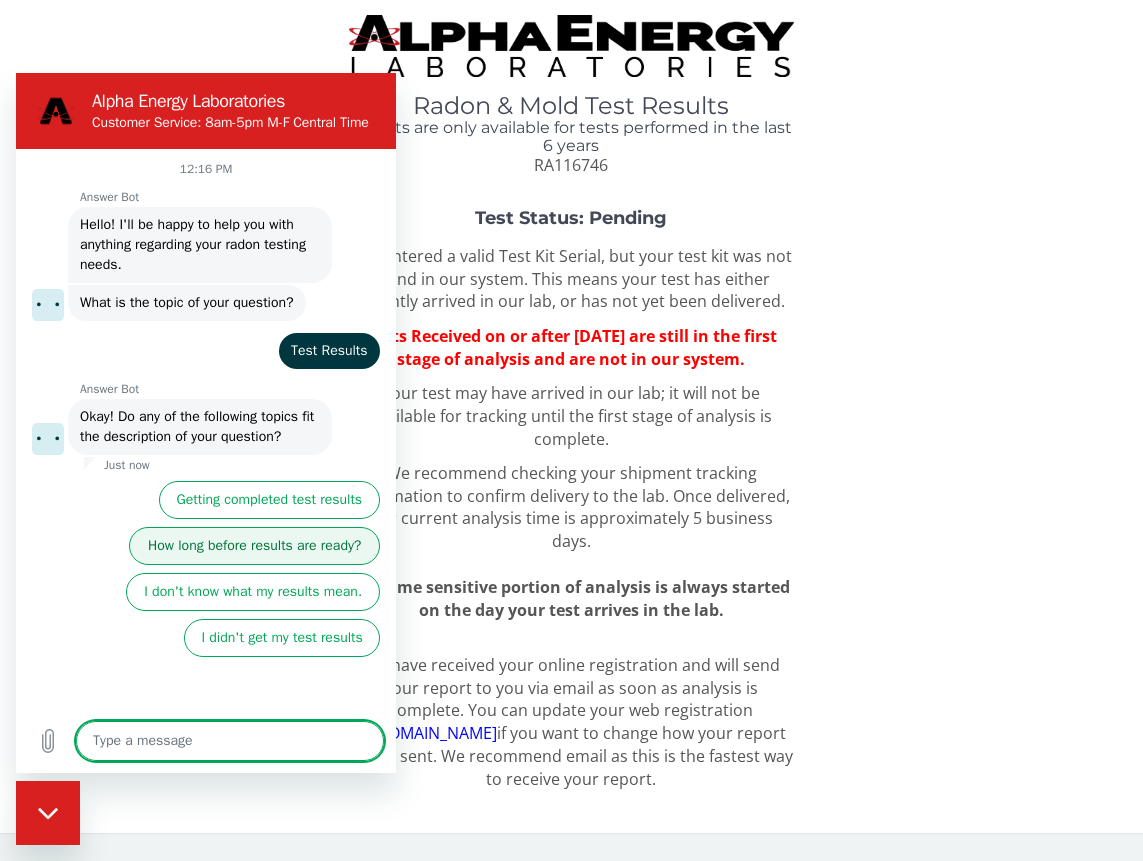 click on "How long before results are ready?" at bounding box center [254, 546] 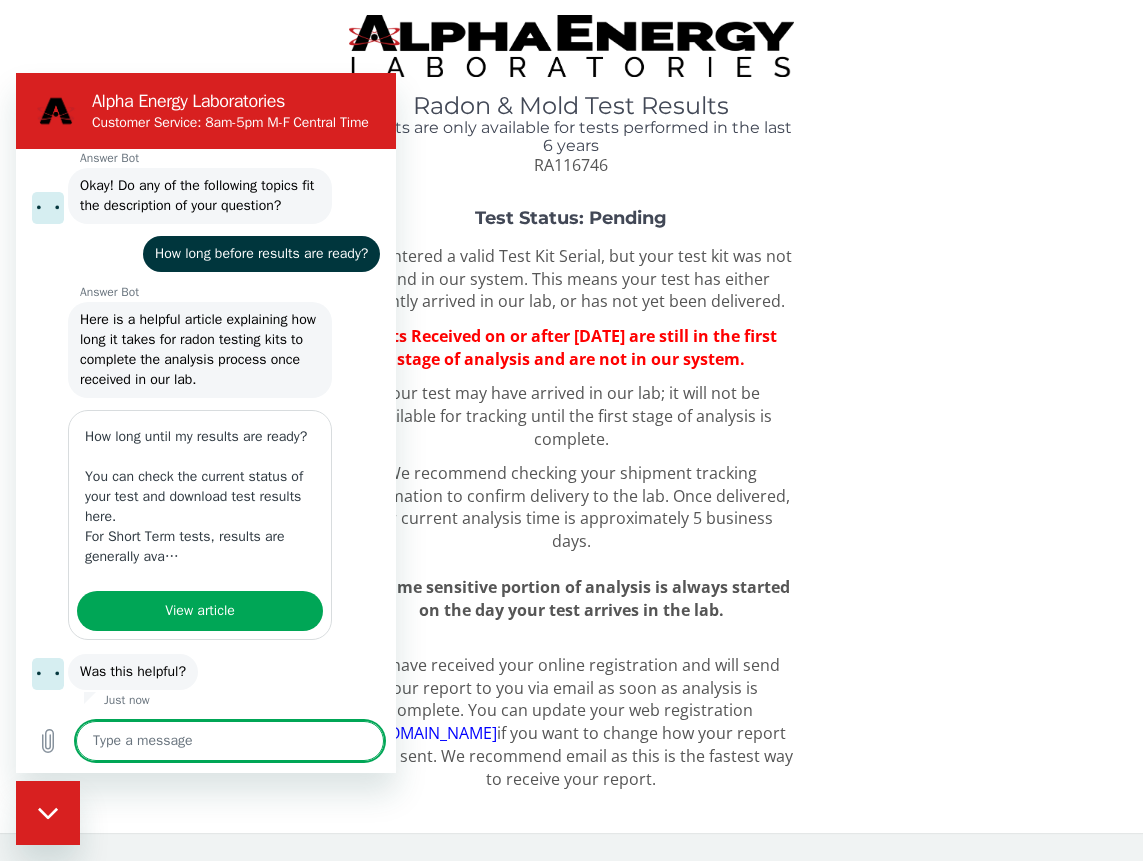 scroll, scrollTop: 321, scrollLeft: 0, axis: vertical 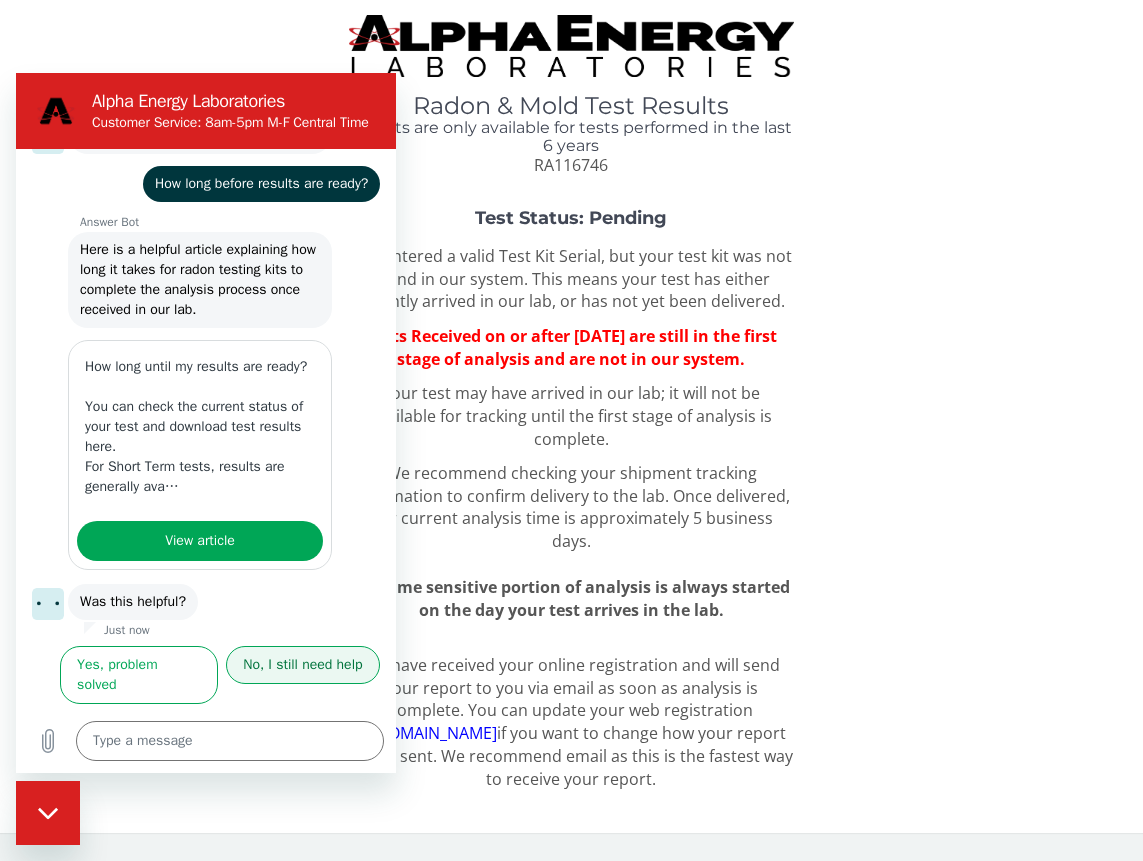 click on "No, I still need help" at bounding box center (303, 665) 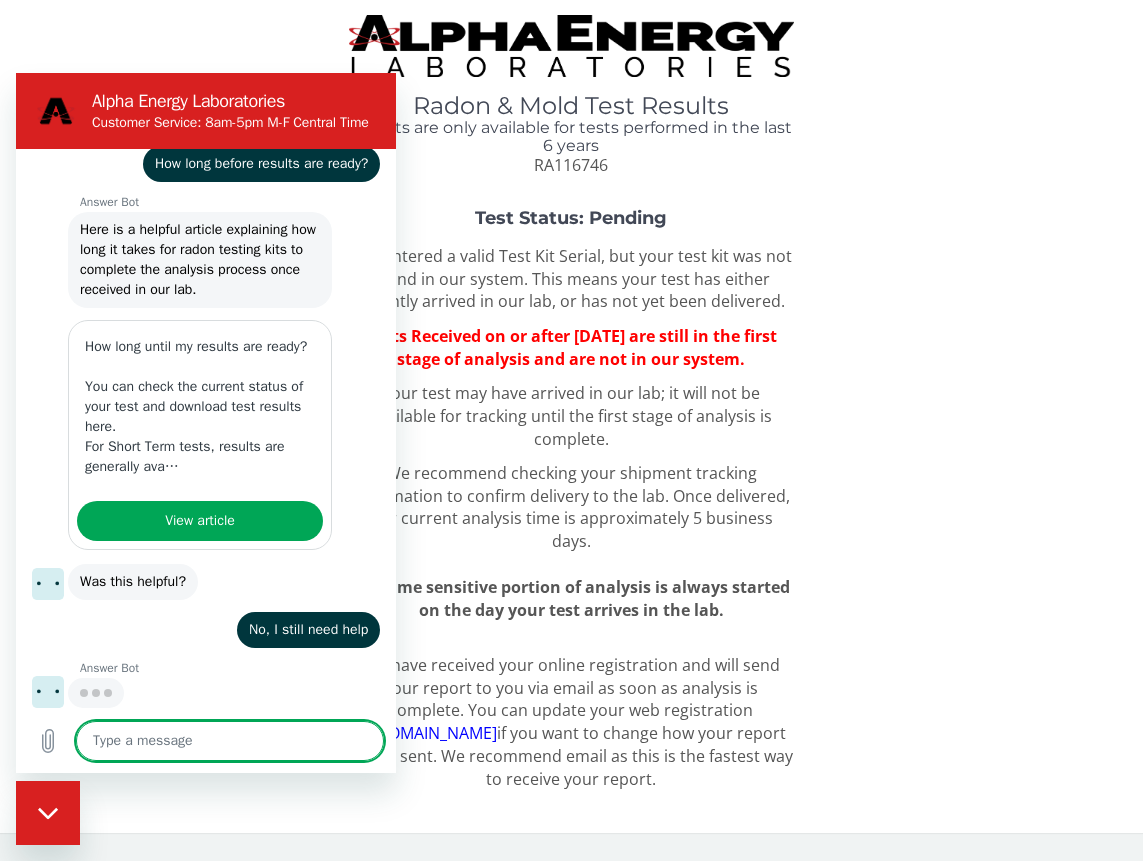 scroll, scrollTop: 361, scrollLeft: 0, axis: vertical 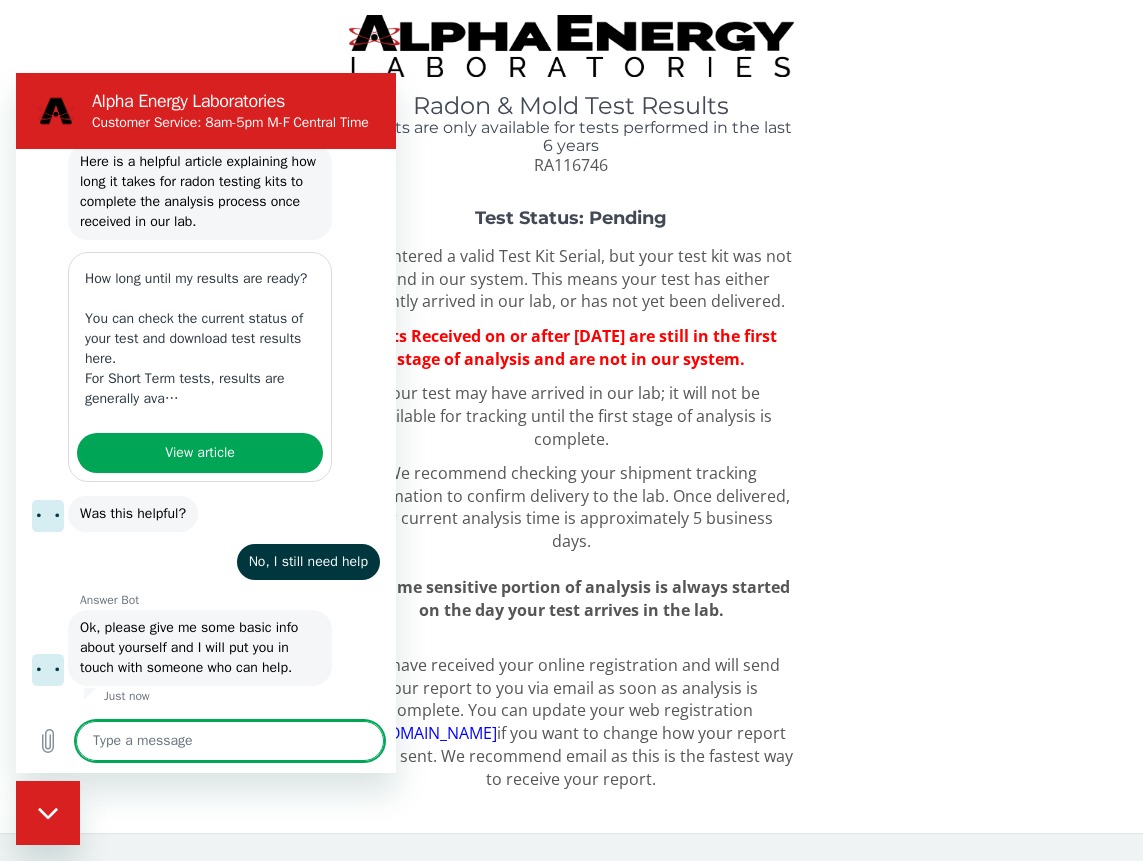 type on "x" 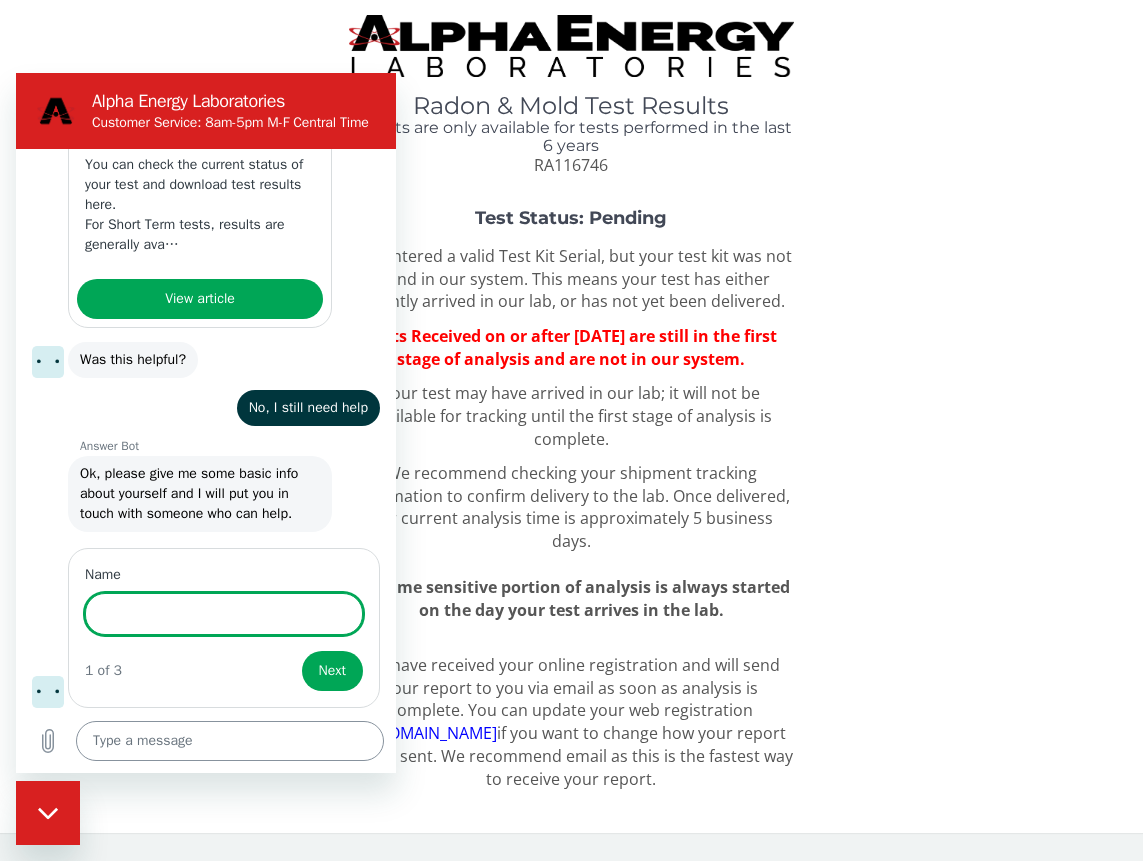 scroll, scrollTop: 583, scrollLeft: 0, axis: vertical 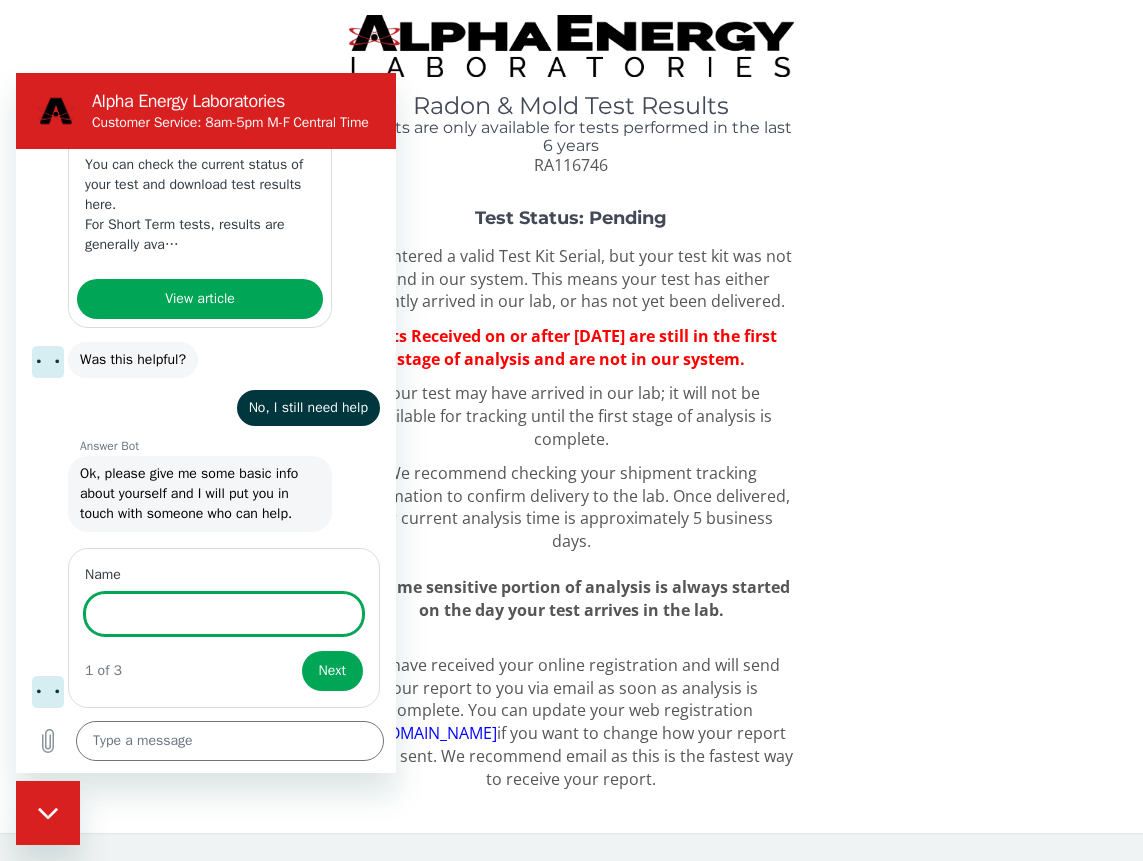 click on "Name" at bounding box center (224, 614) 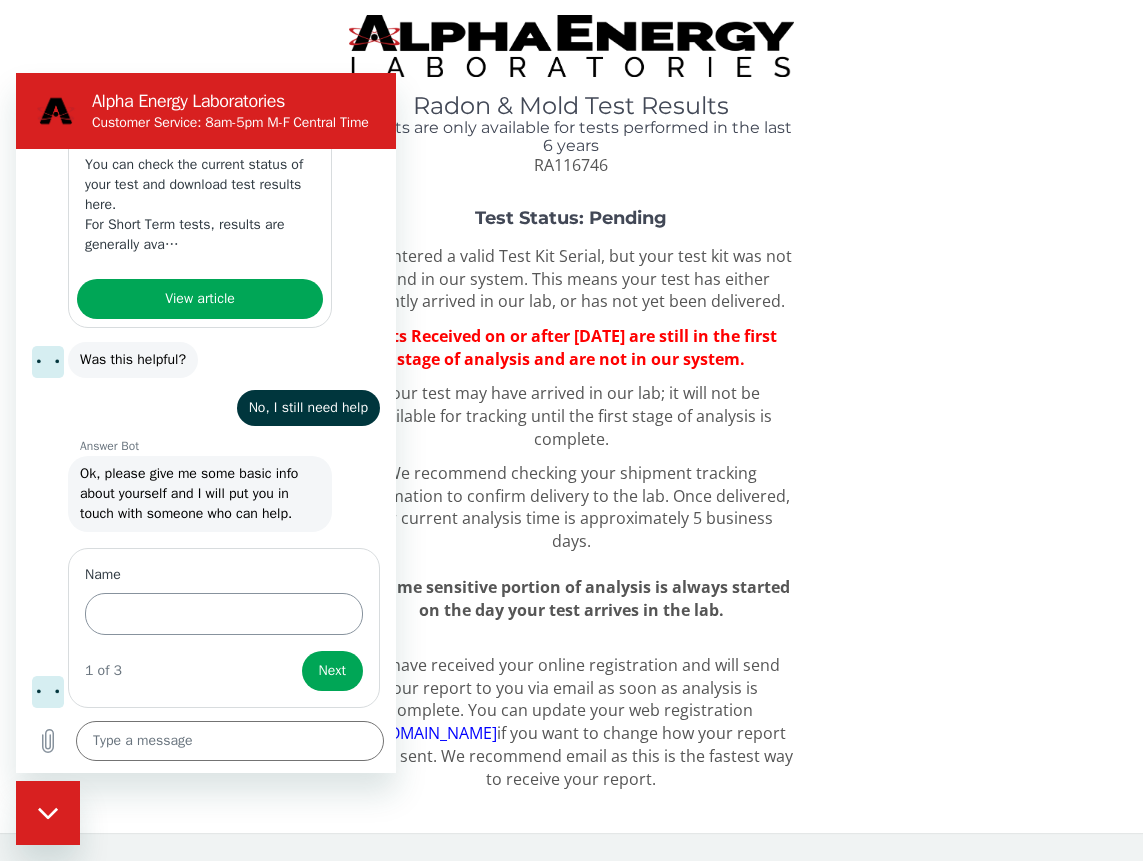 click on "Name" at bounding box center [224, 614] 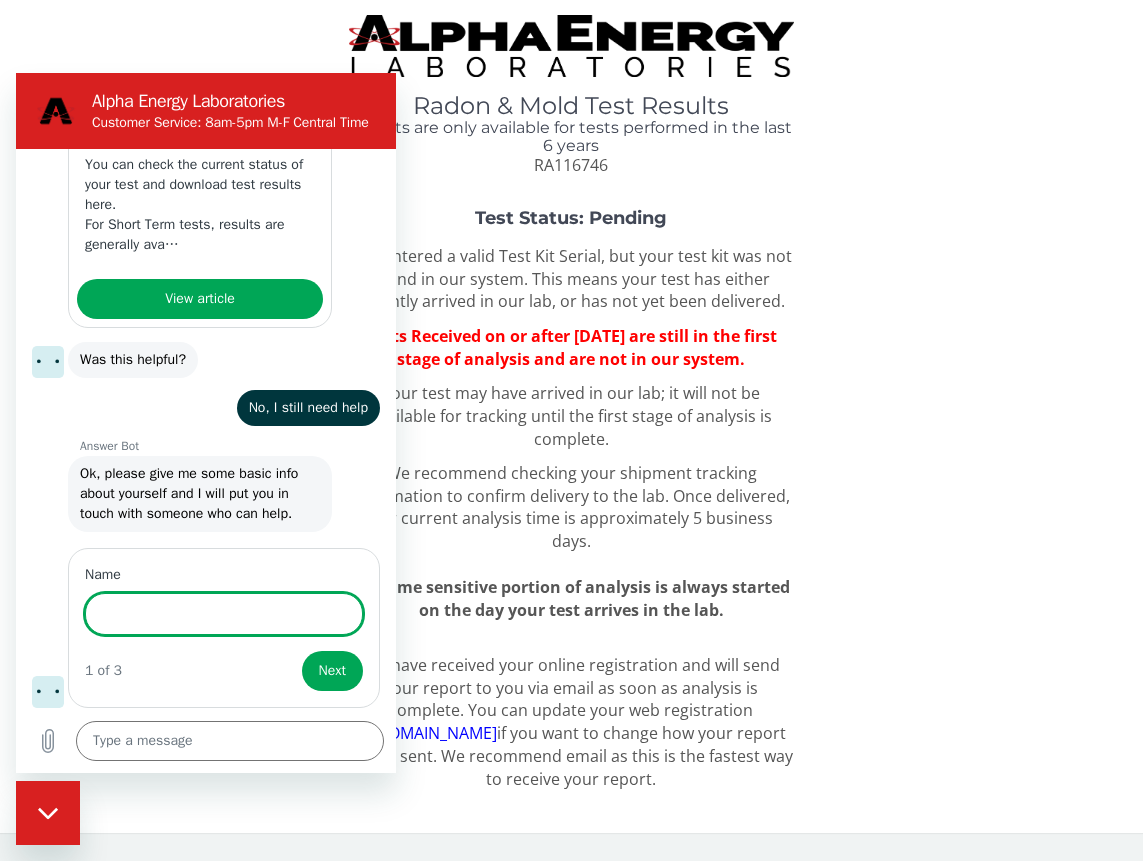 click on "Name" at bounding box center [224, 614] 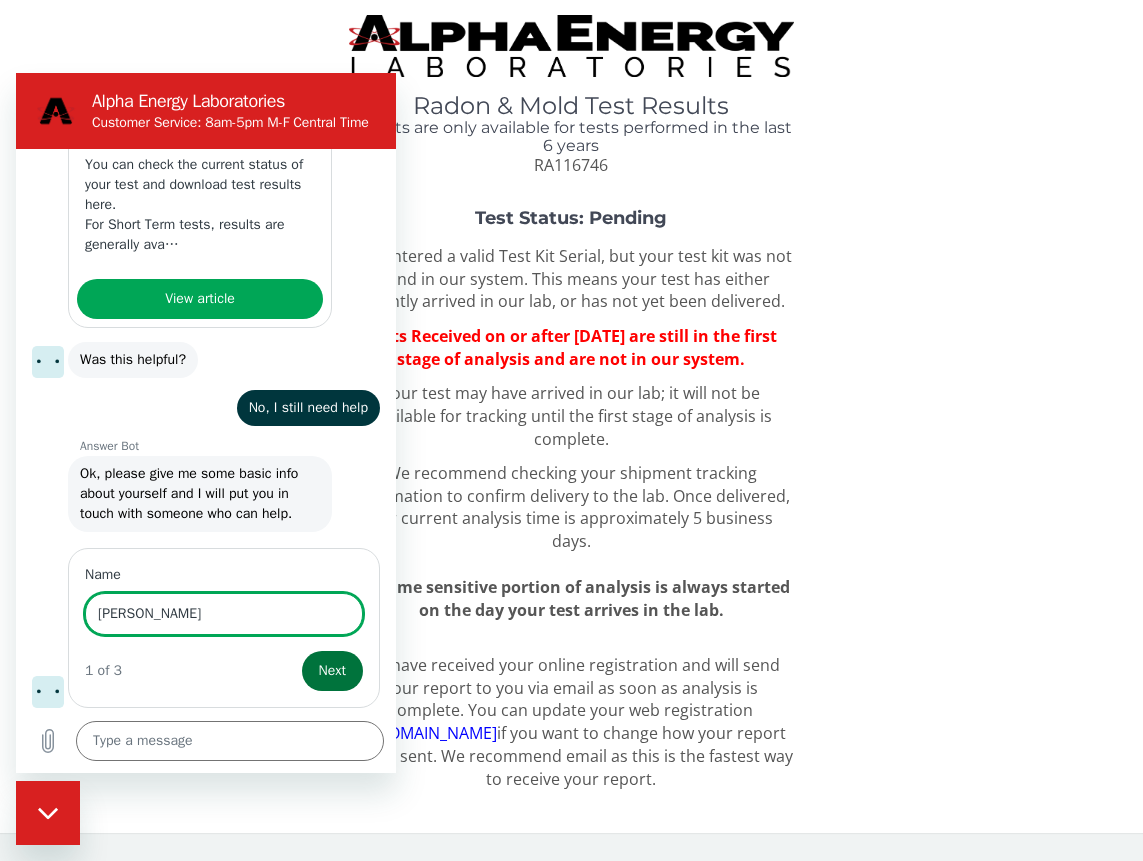 type on "[PERSON_NAME]" 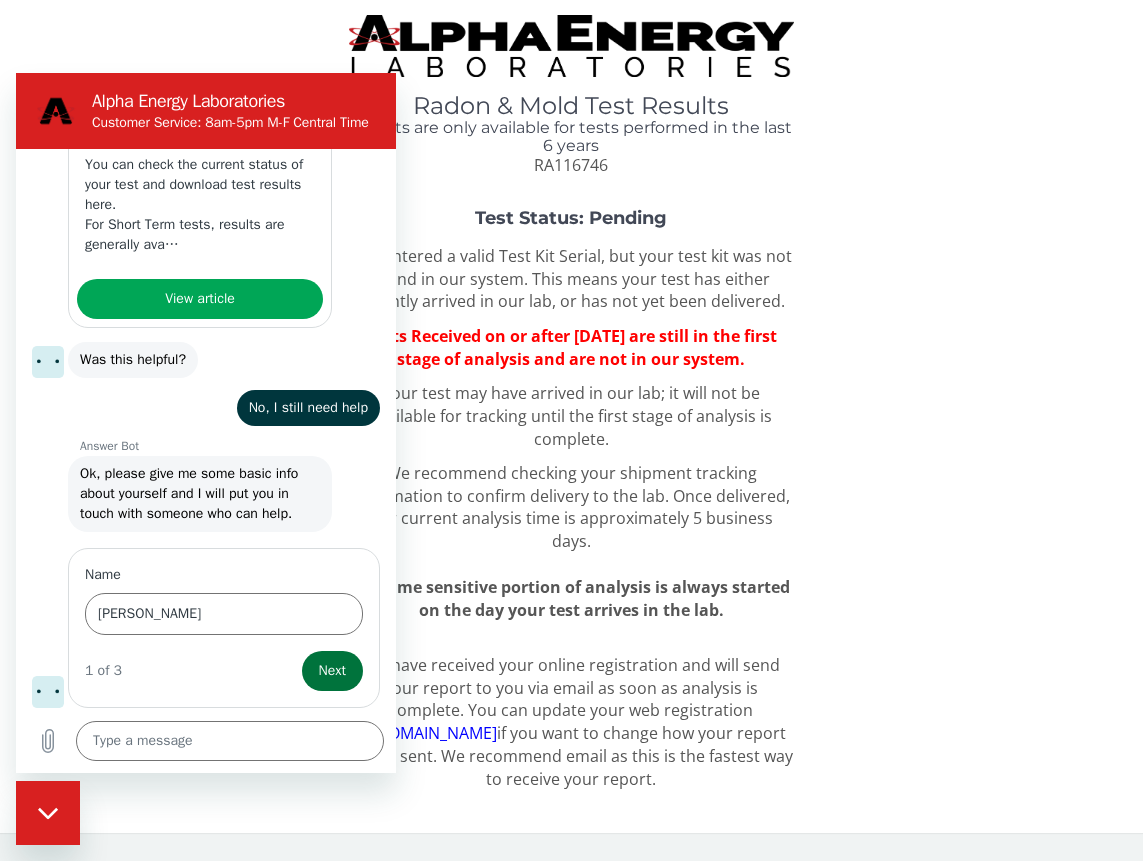 click on "Next" at bounding box center [332, 671] 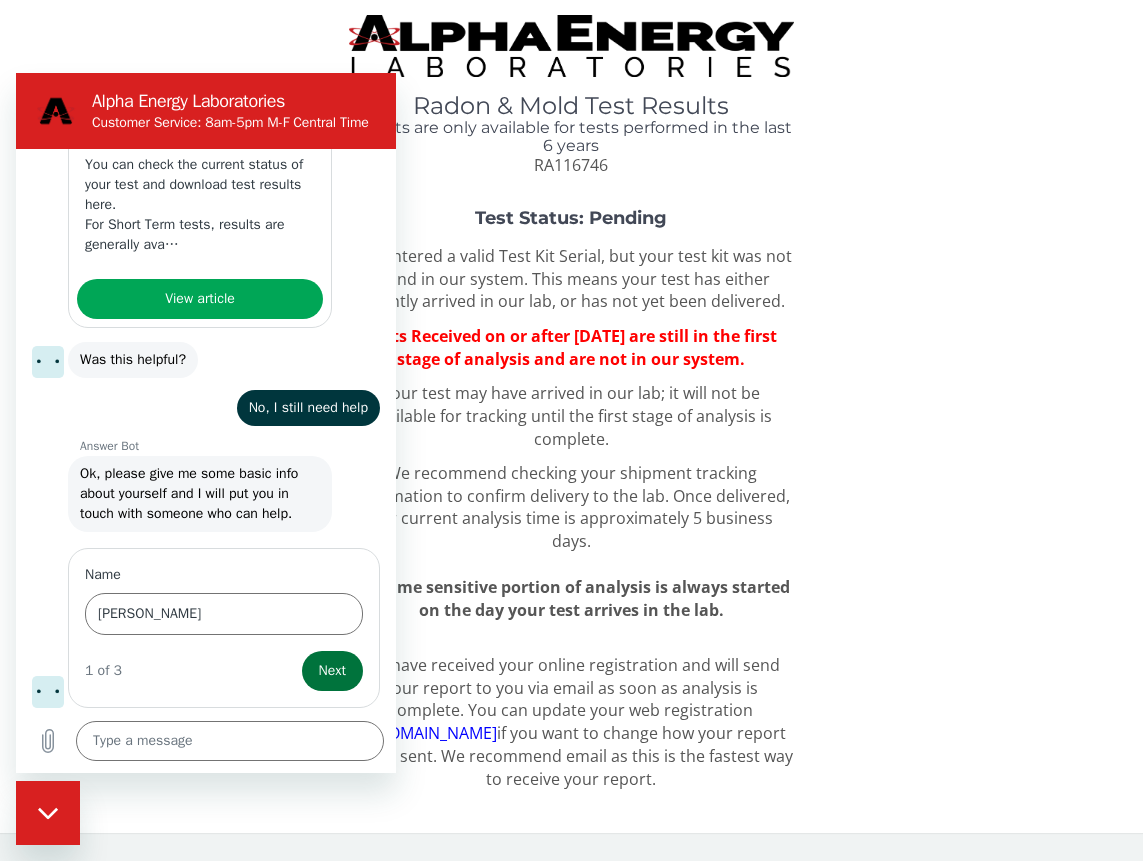 type on "x" 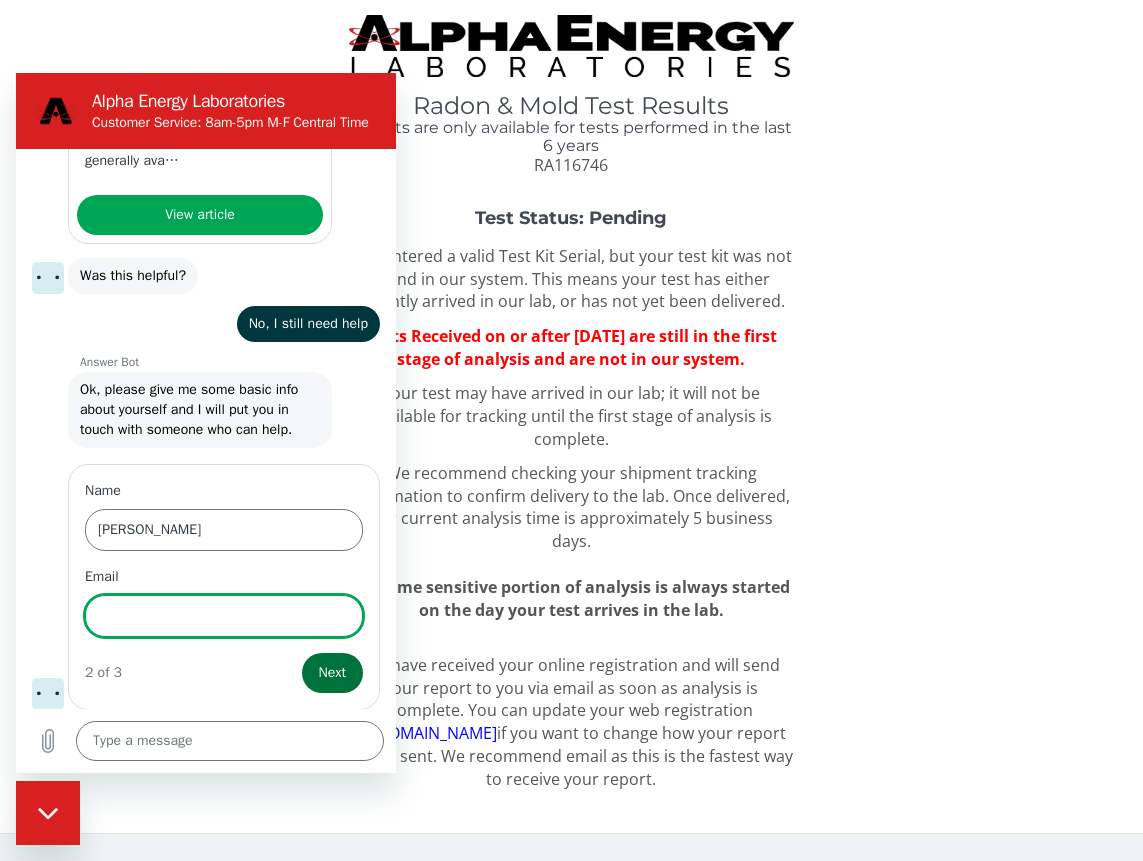 scroll, scrollTop: 669, scrollLeft: 0, axis: vertical 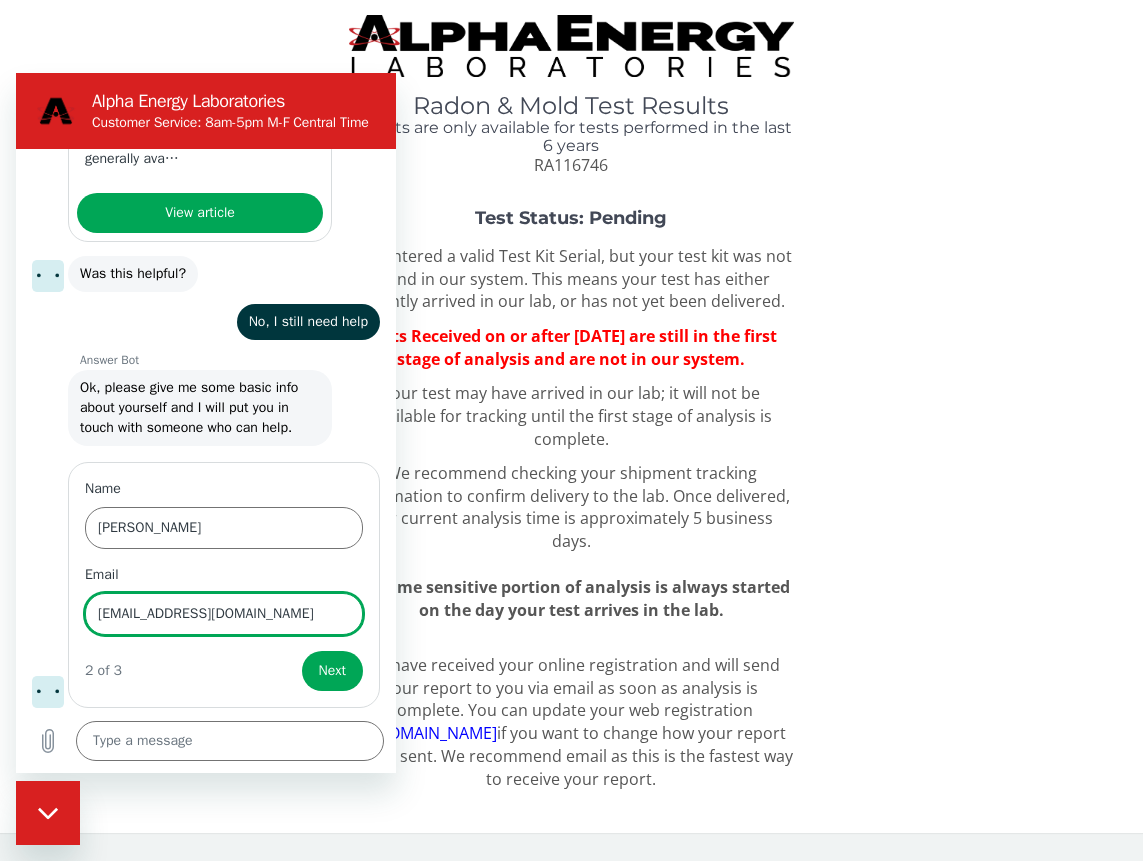 type on "[EMAIL_ADDRESS][DOMAIN_NAME]" 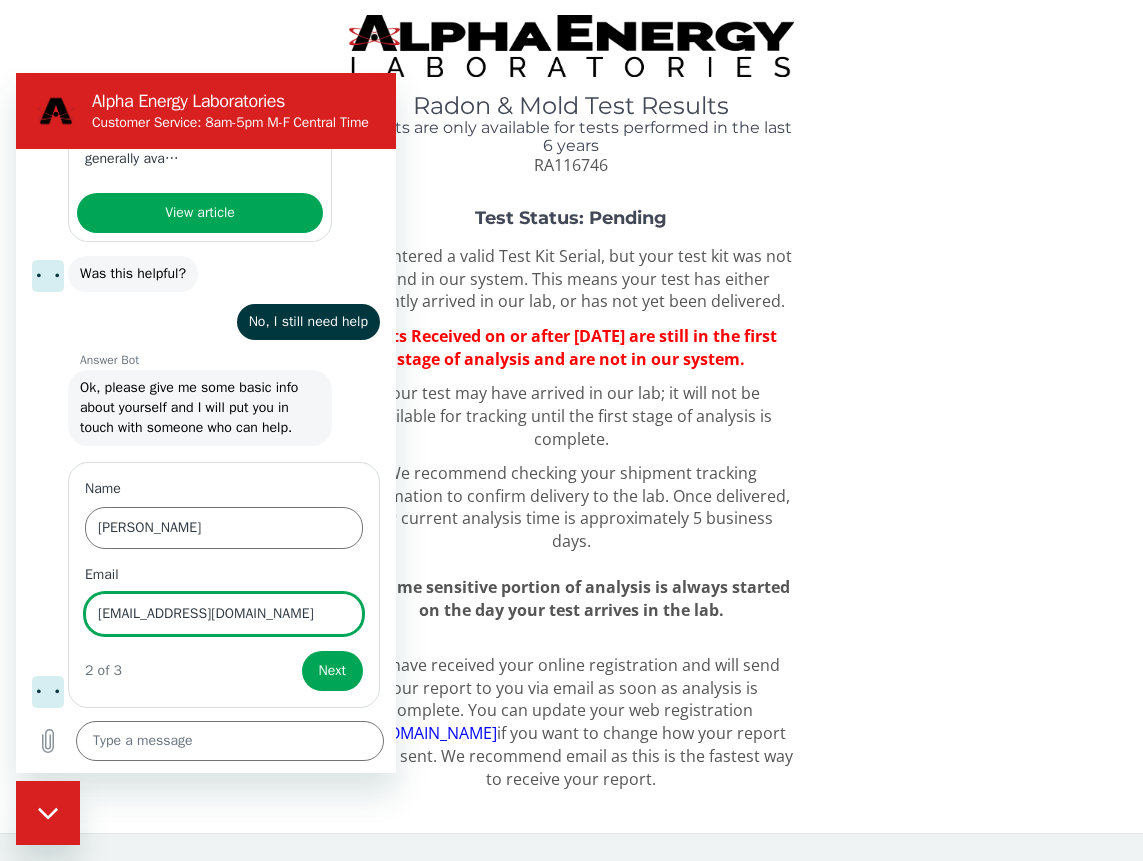 click on "Next" at bounding box center (332, 671) 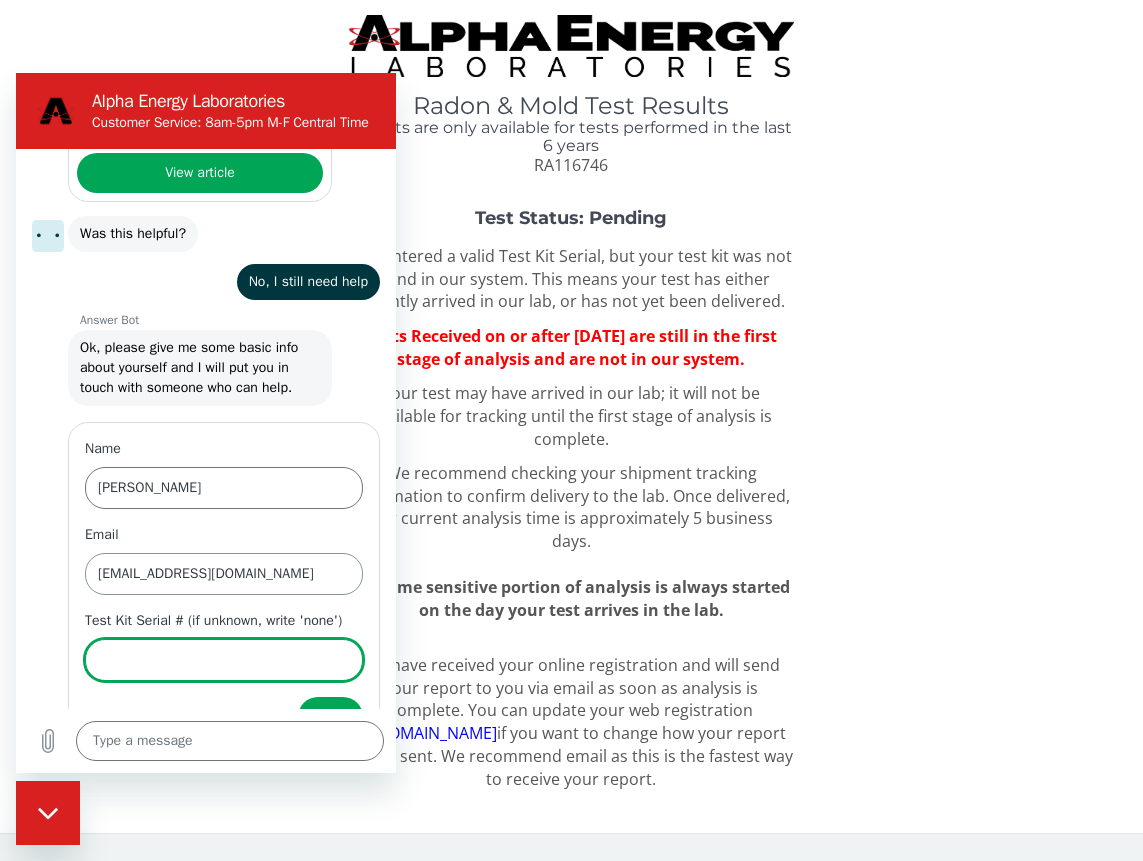 scroll, scrollTop: 755, scrollLeft: 0, axis: vertical 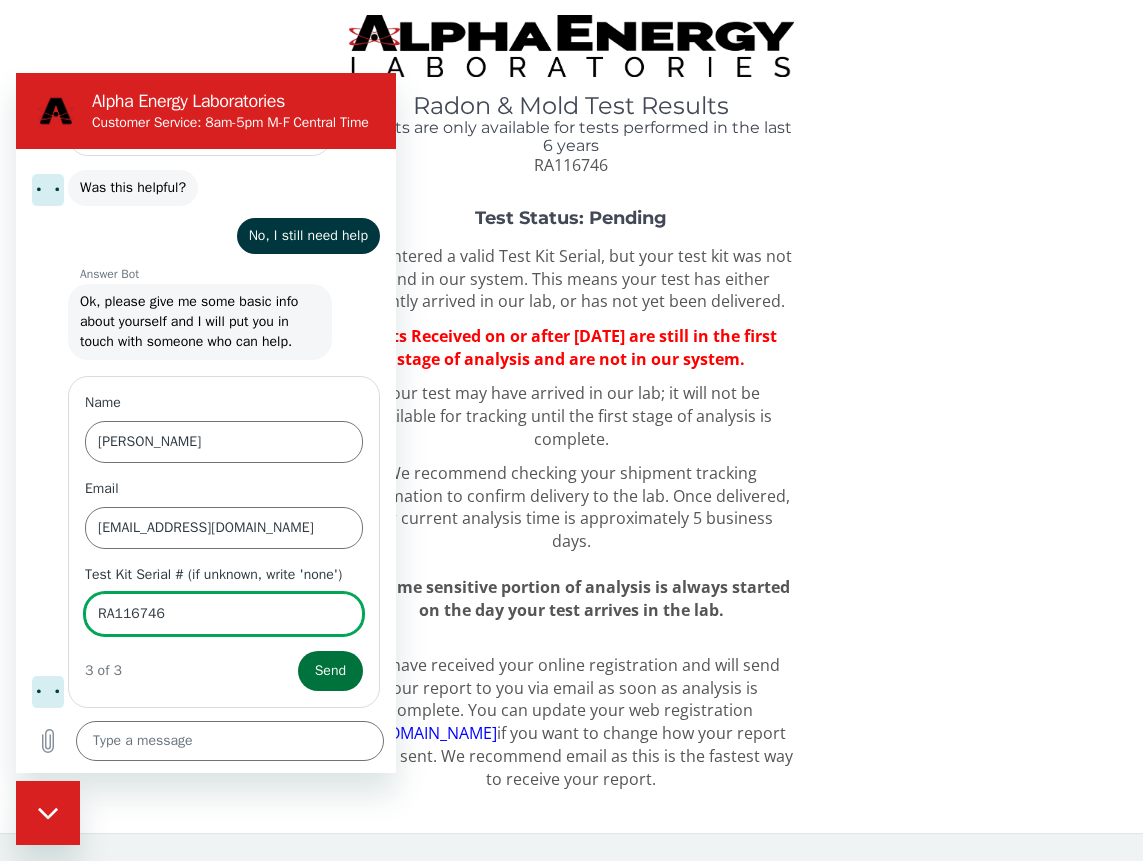 type on "RA116746" 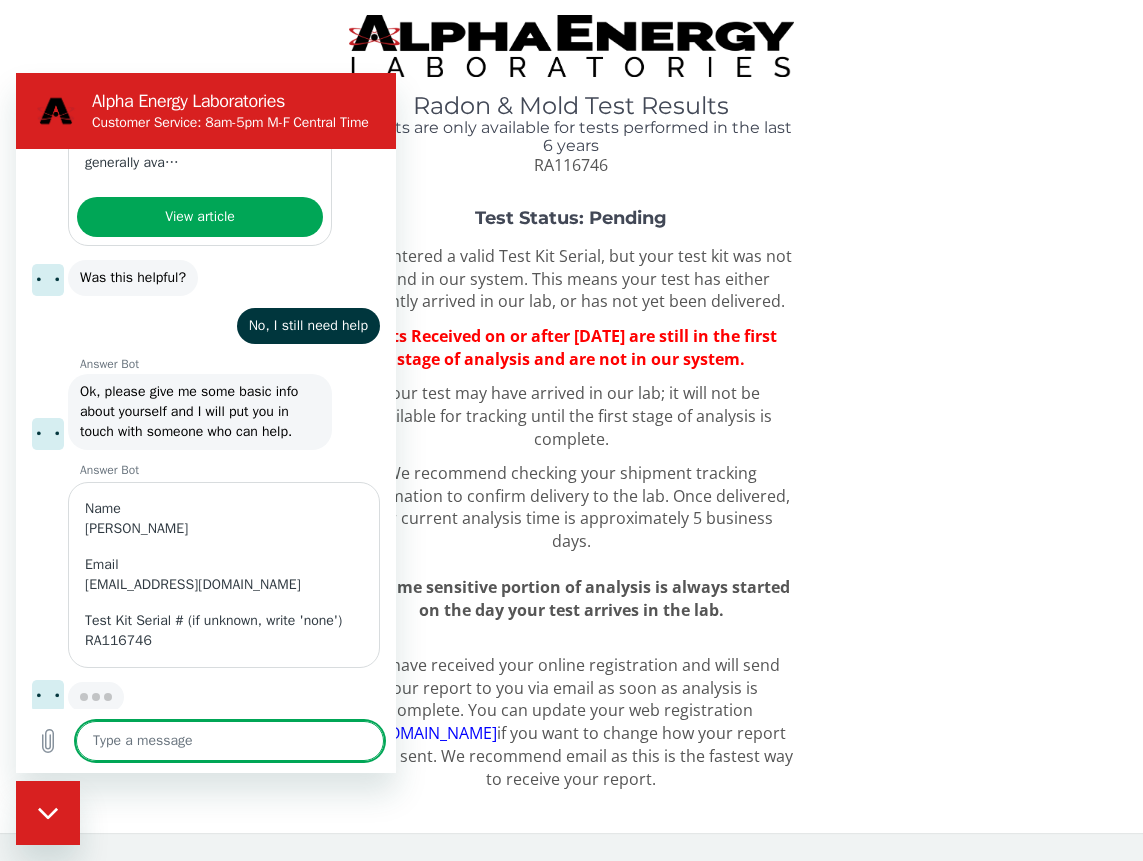 scroll, scrollTop: 669, scrollLeft: 0, axis: vertical 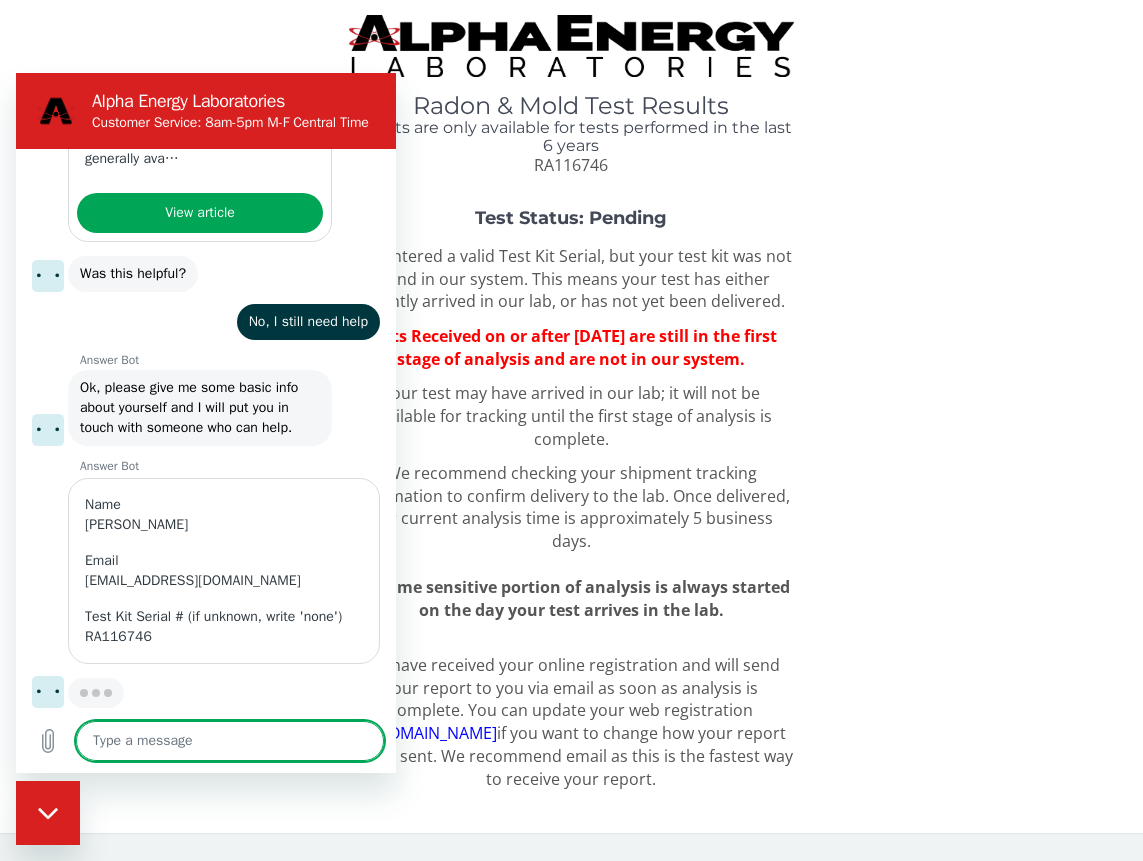 click at bounding box center (230, 741) 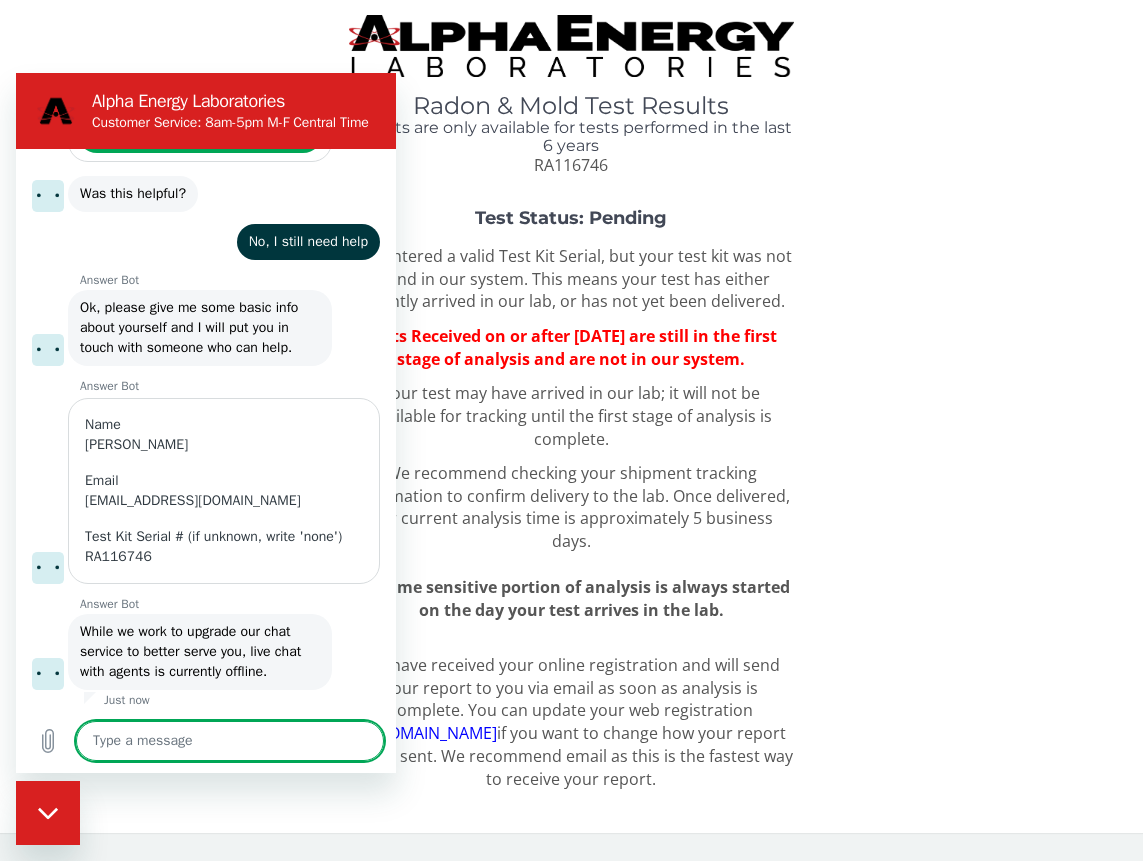 type on "M" 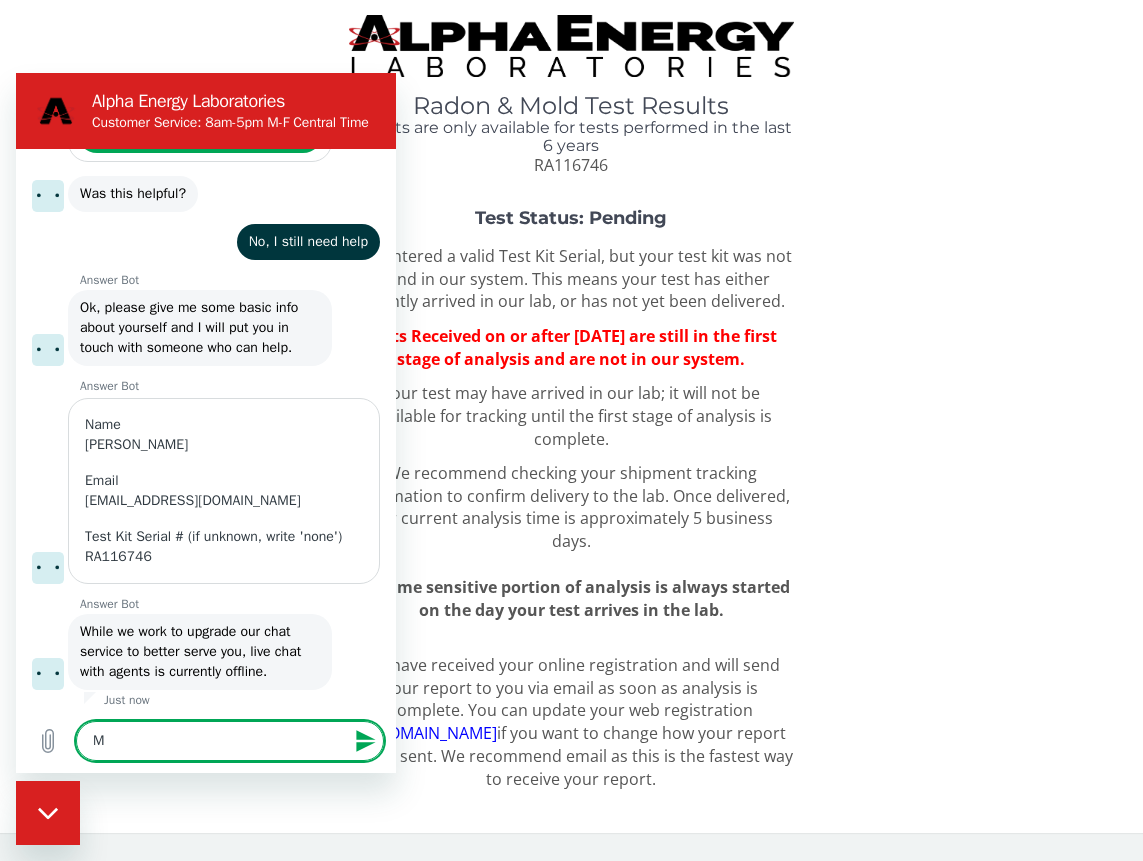 type on "Ma" 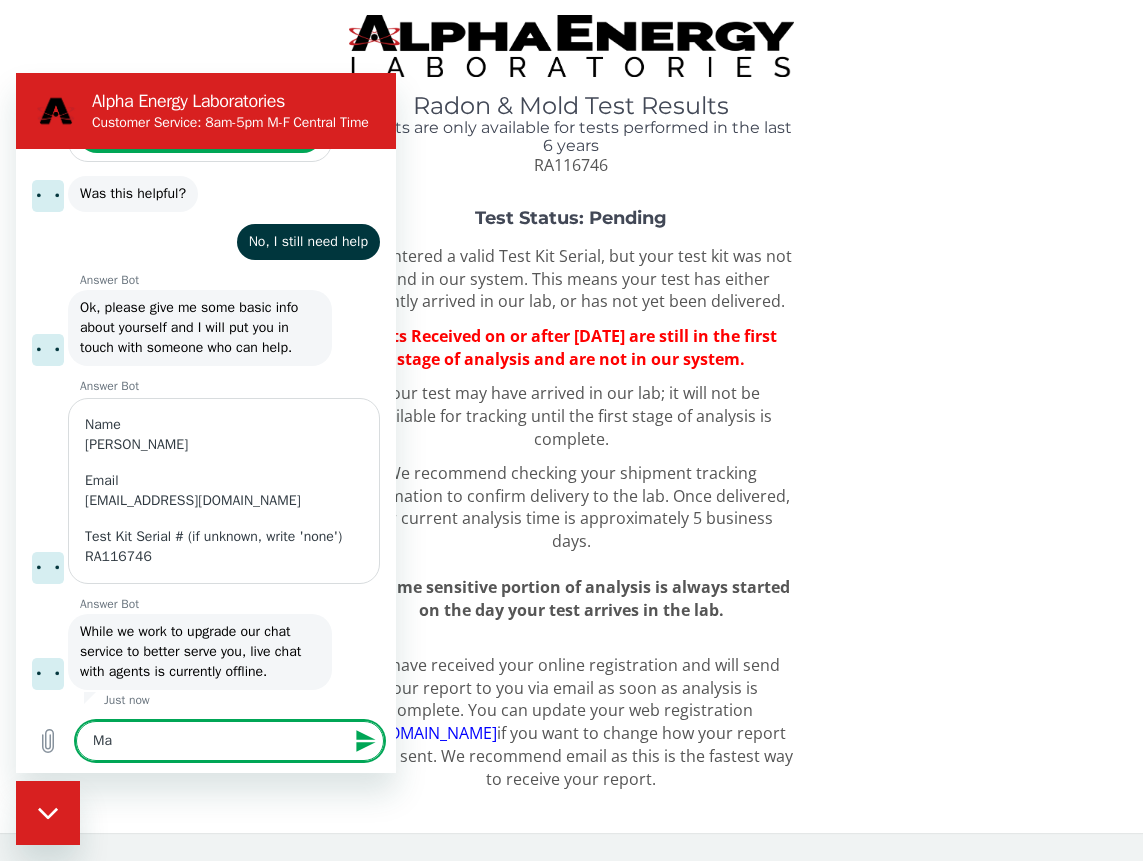 type on "May" 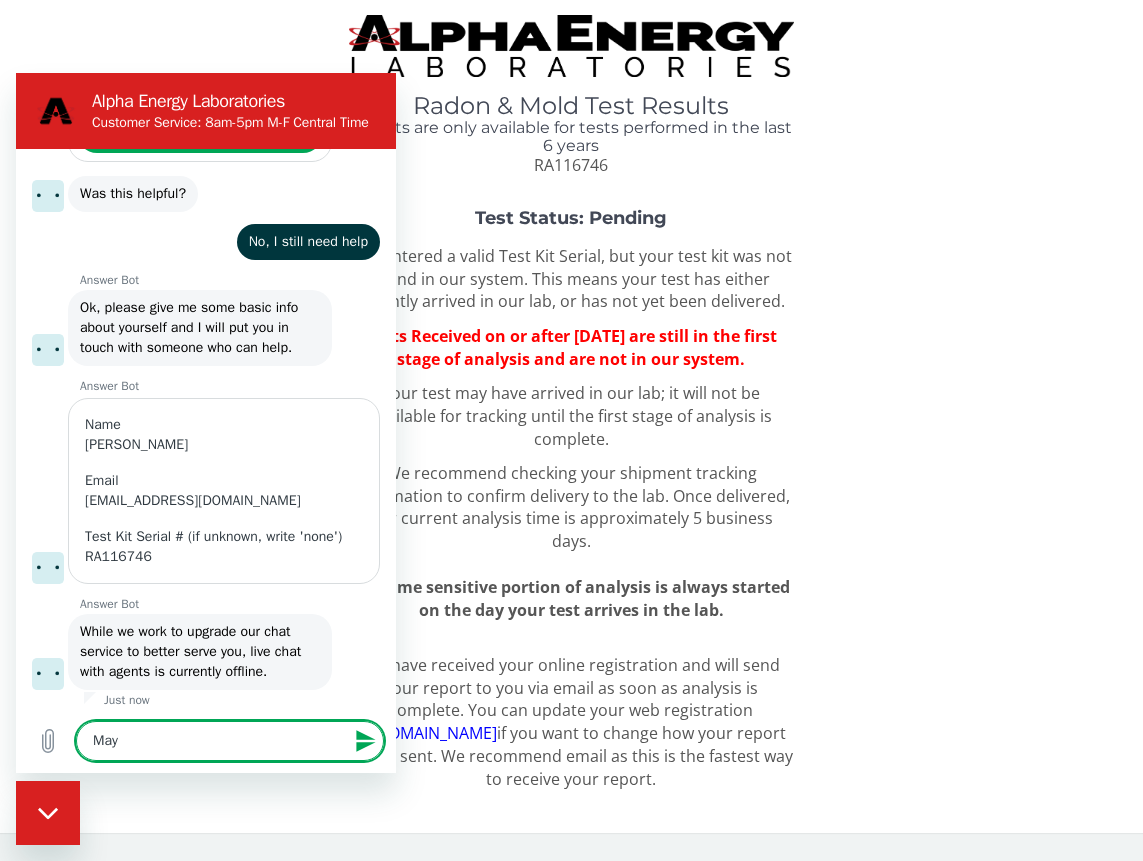 type on "x" 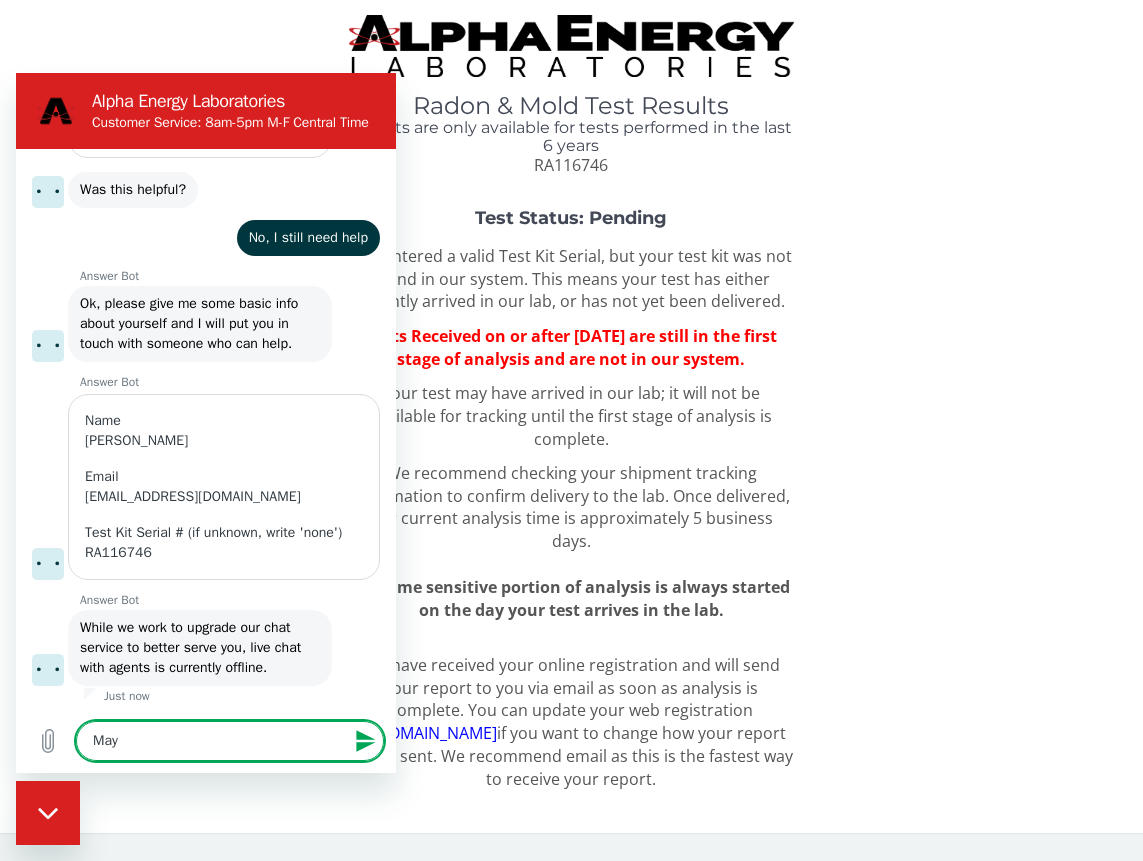 type on "May" 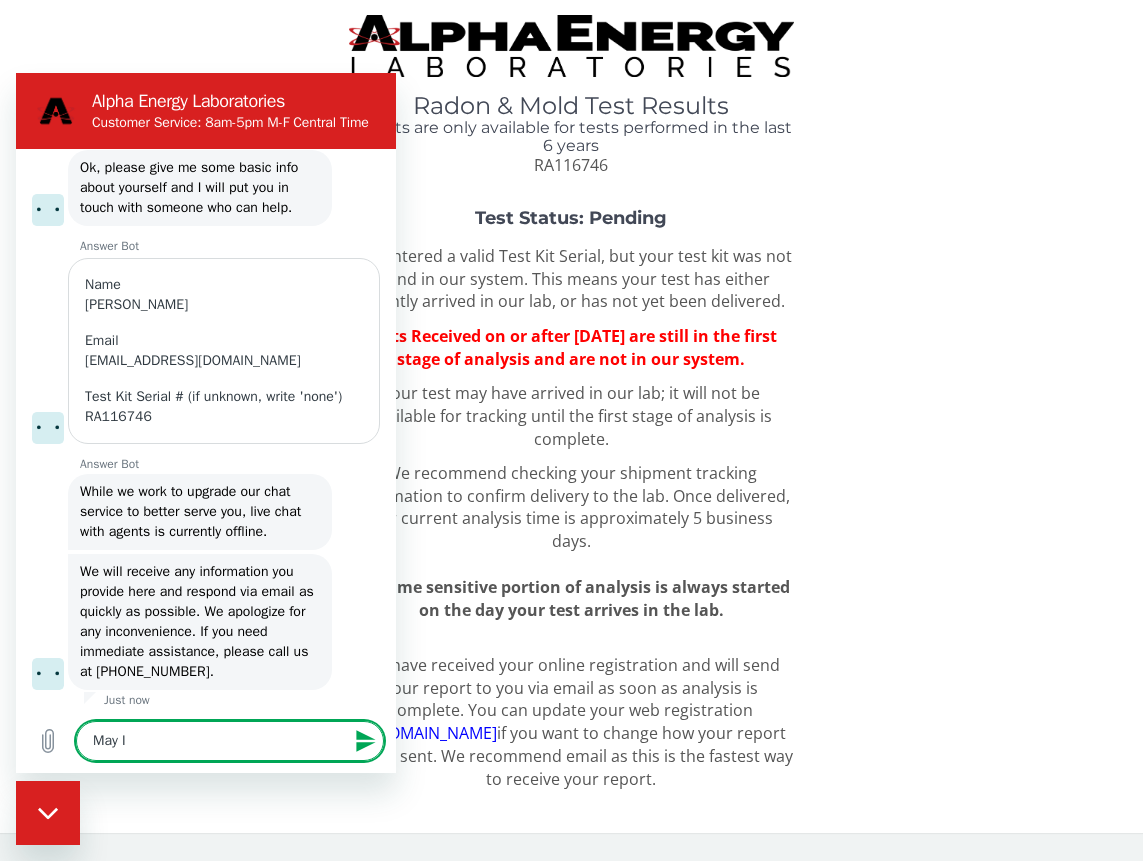 type on "x" 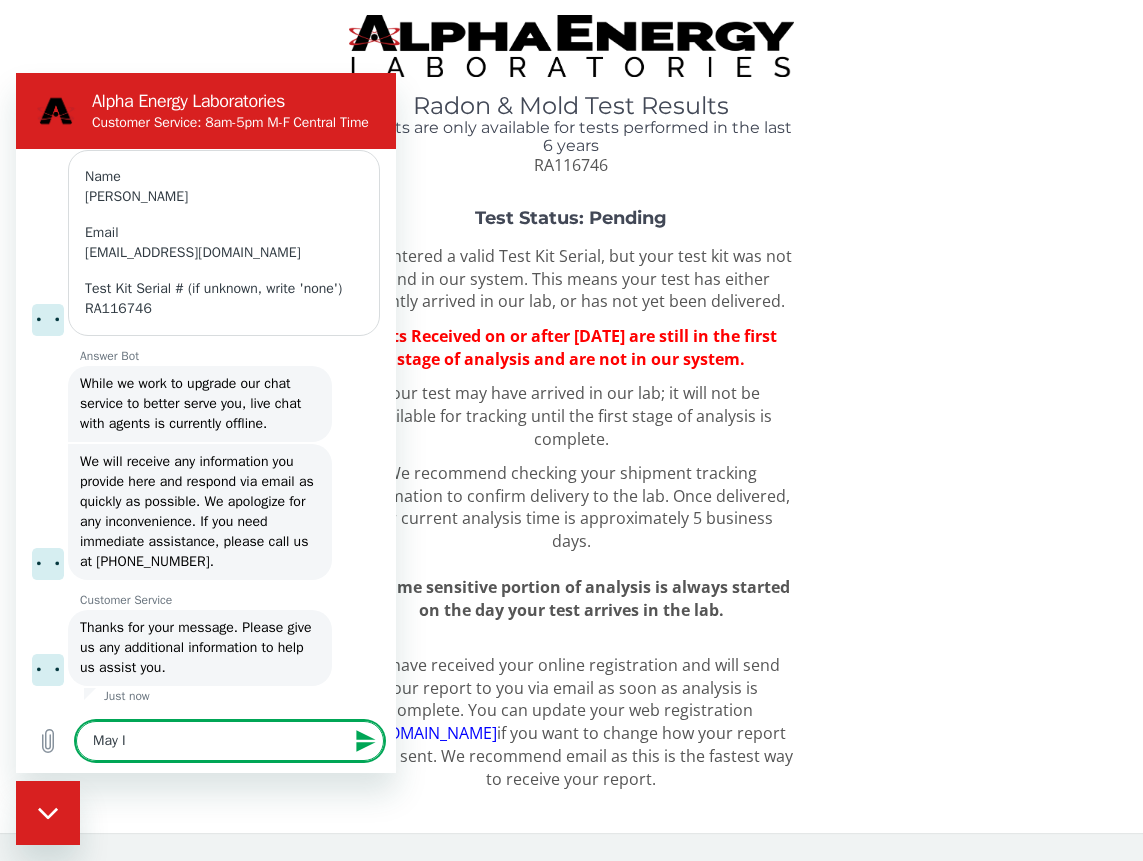 scroll, scrollTop: 997, scrollLeft: 0, axis: vertical 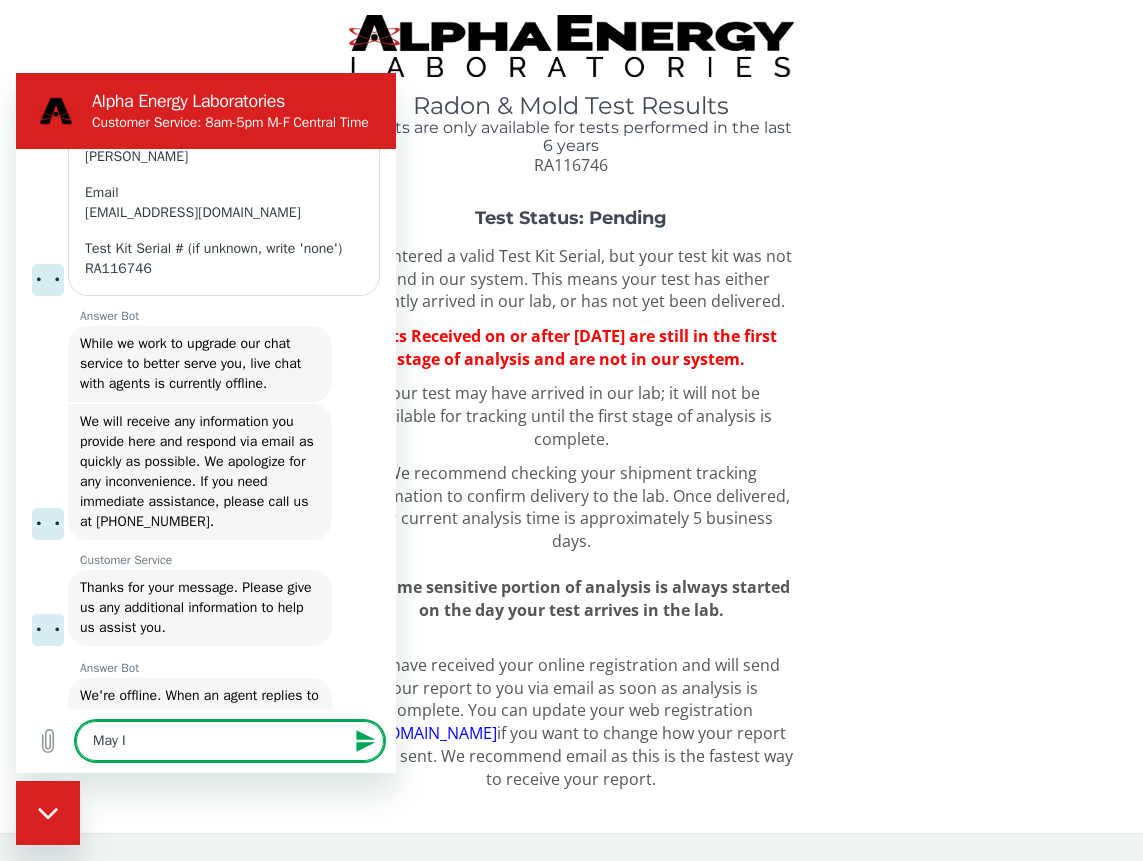 type on "x" 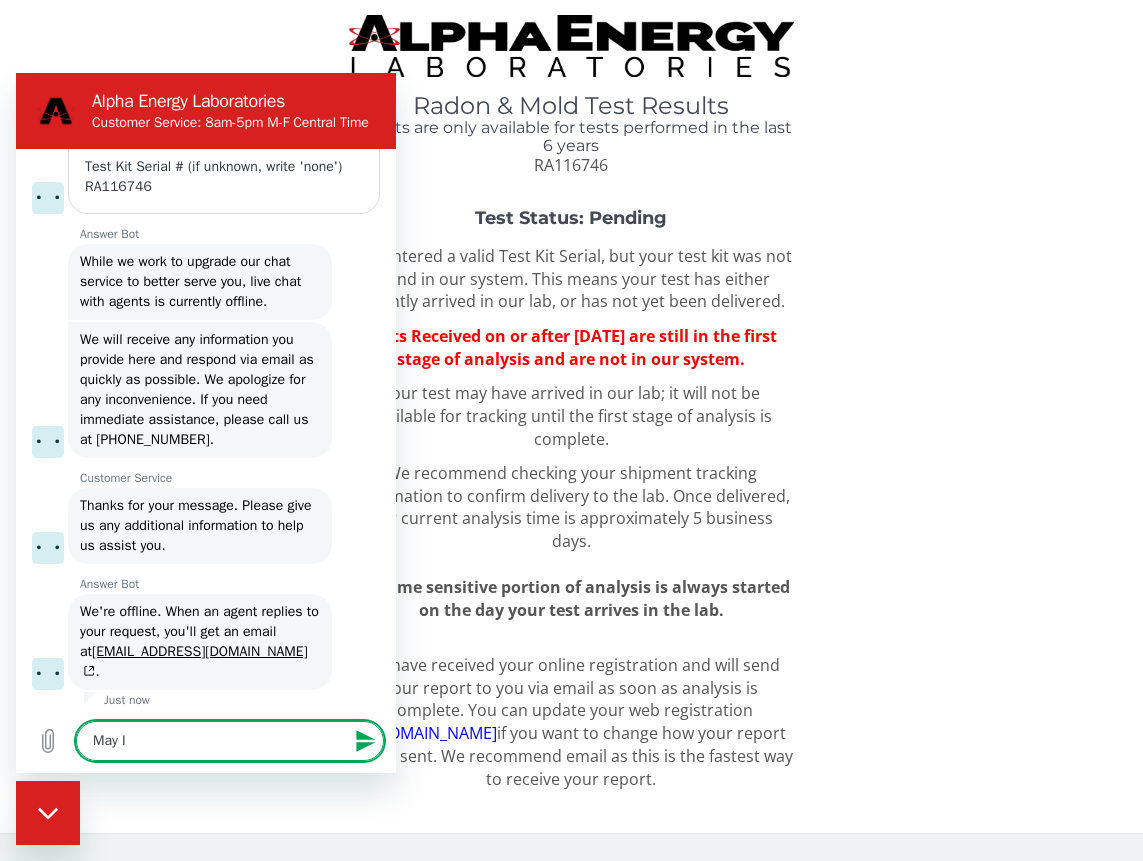 scroll, scrollTop: 1103, scrollLeft: 0, axis: vertical 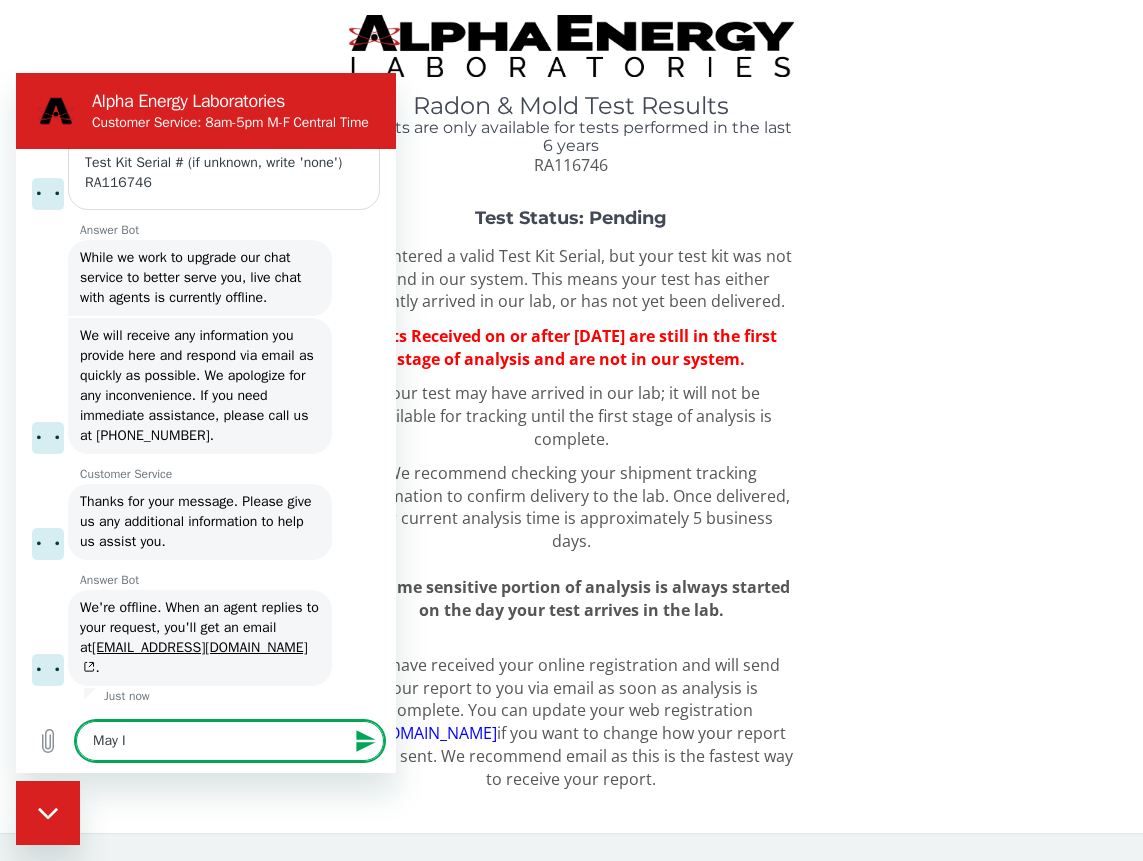 type on "May I p" 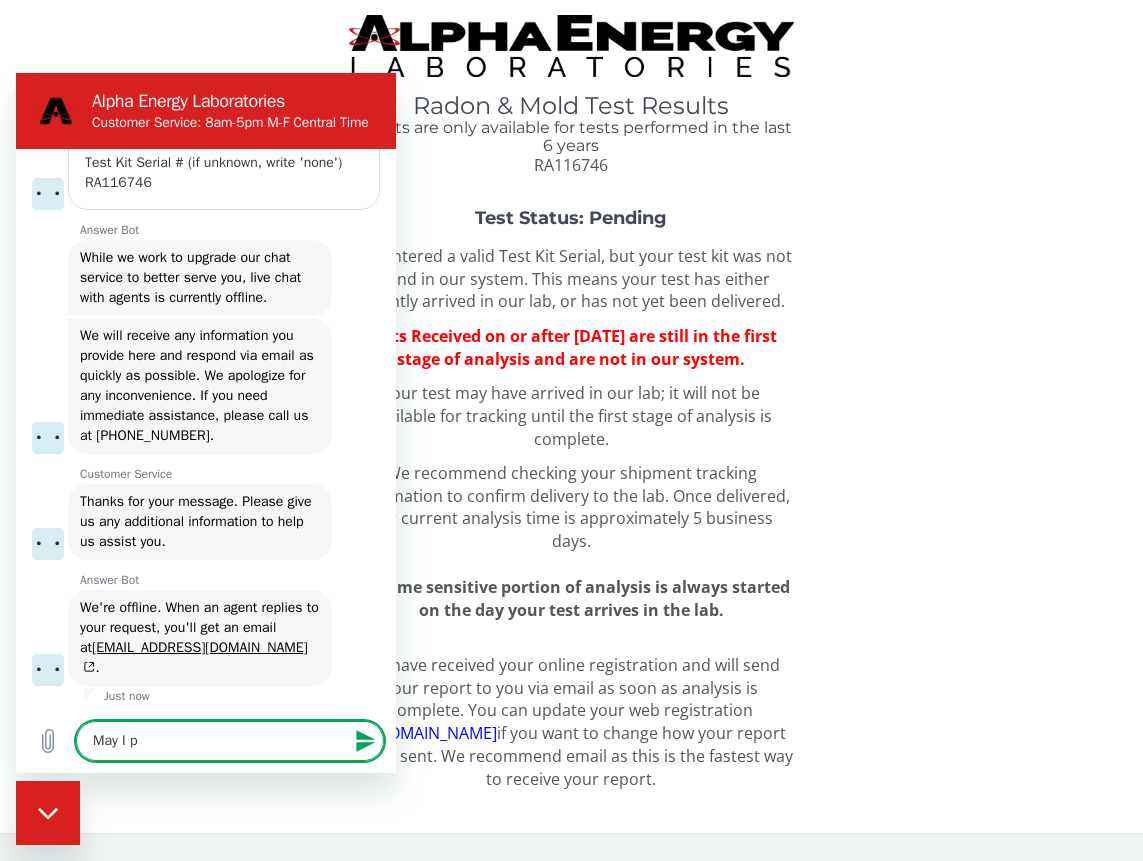 type on "May I pl" 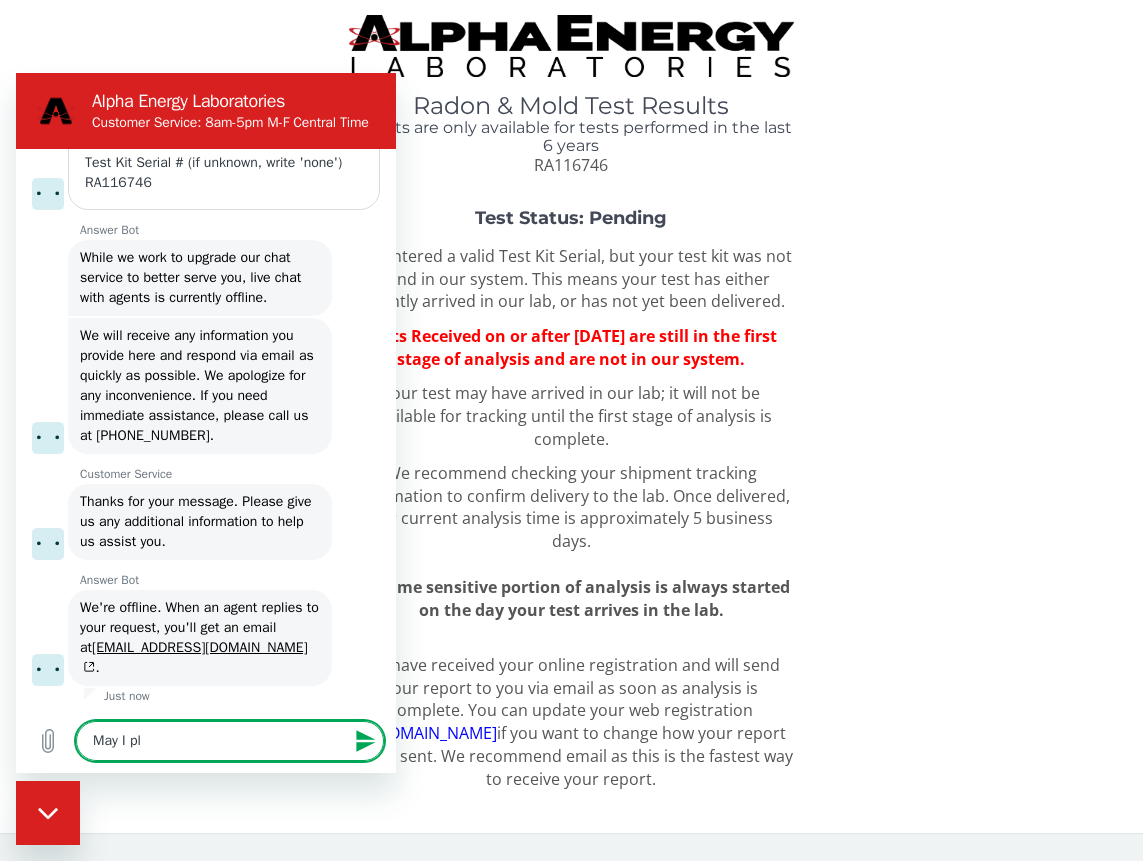 type on "May I ple" 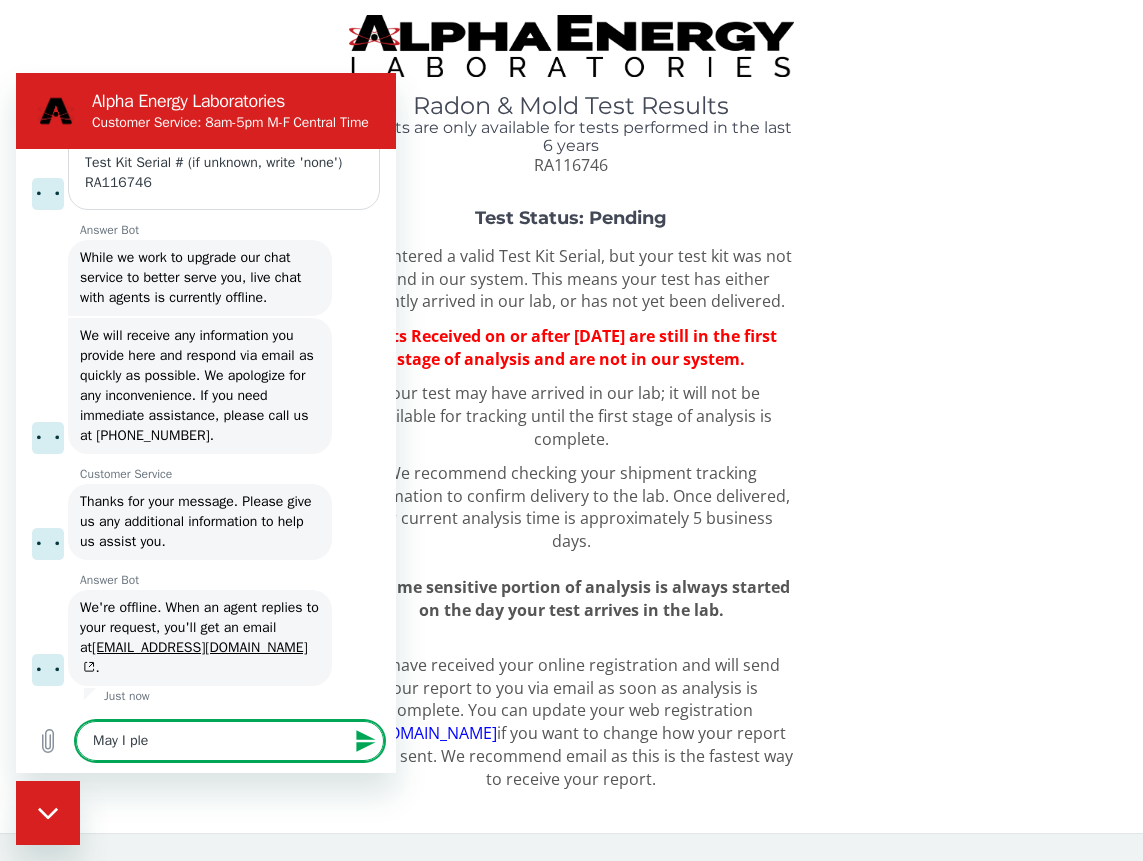 type on "x" 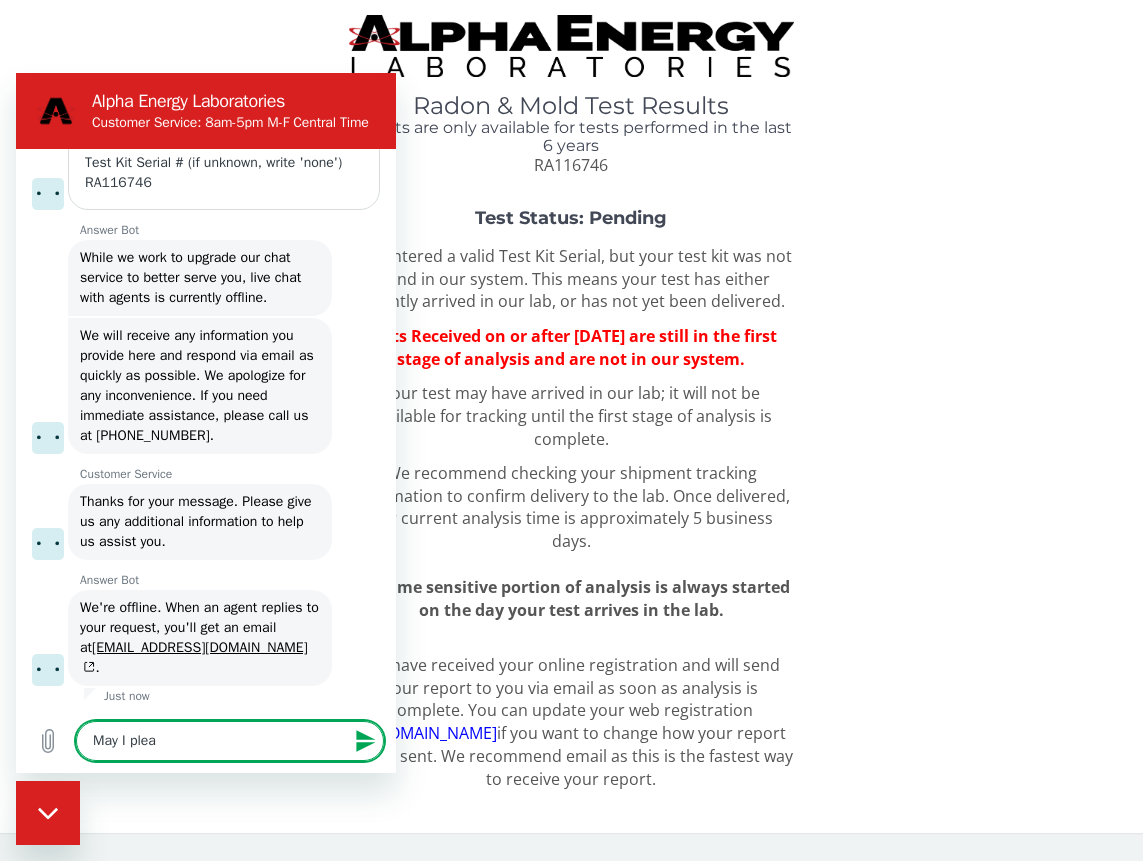type on "May I pleas" 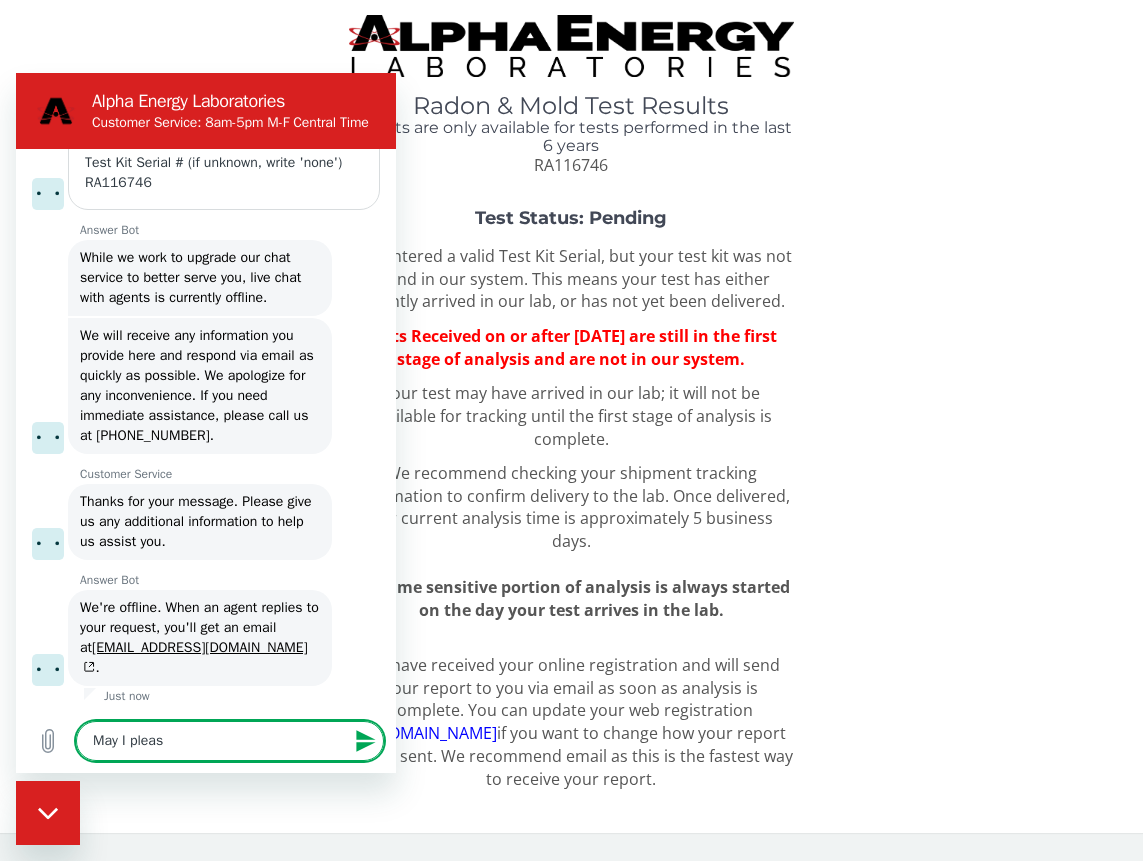 type on "May I please" 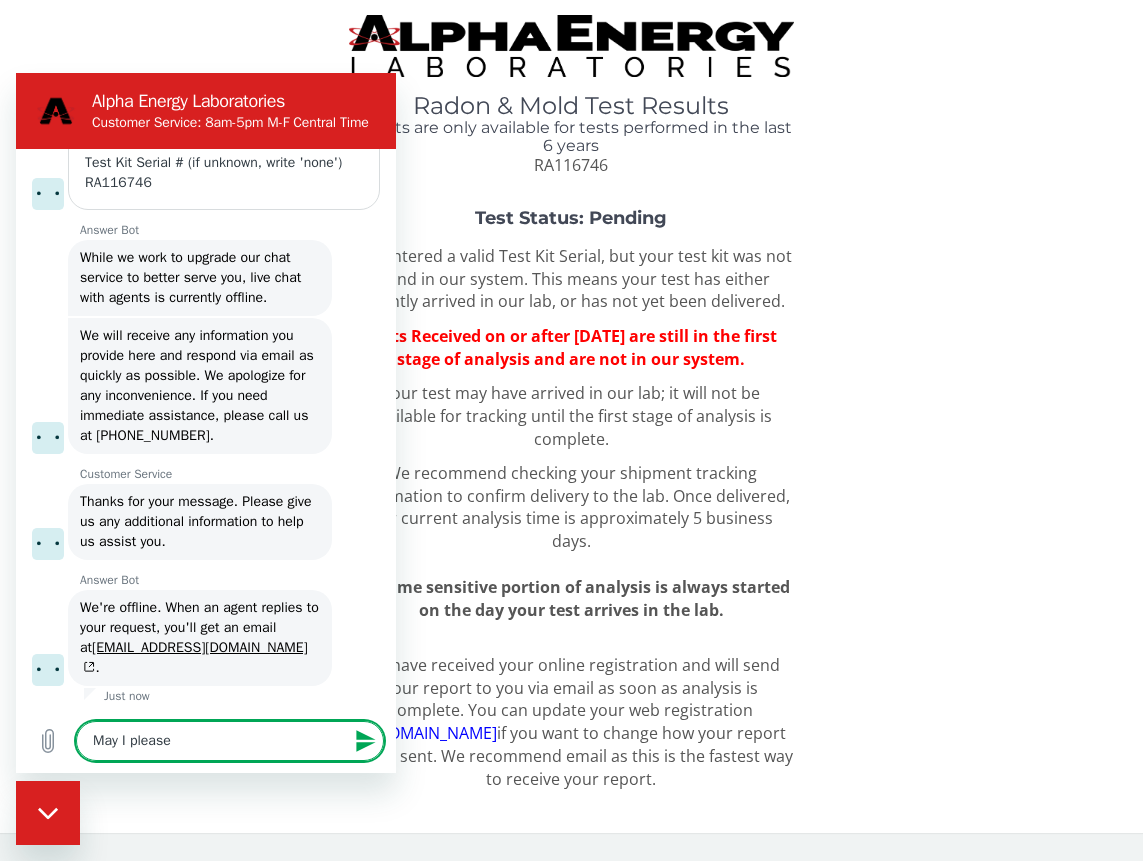 type on "May I please" 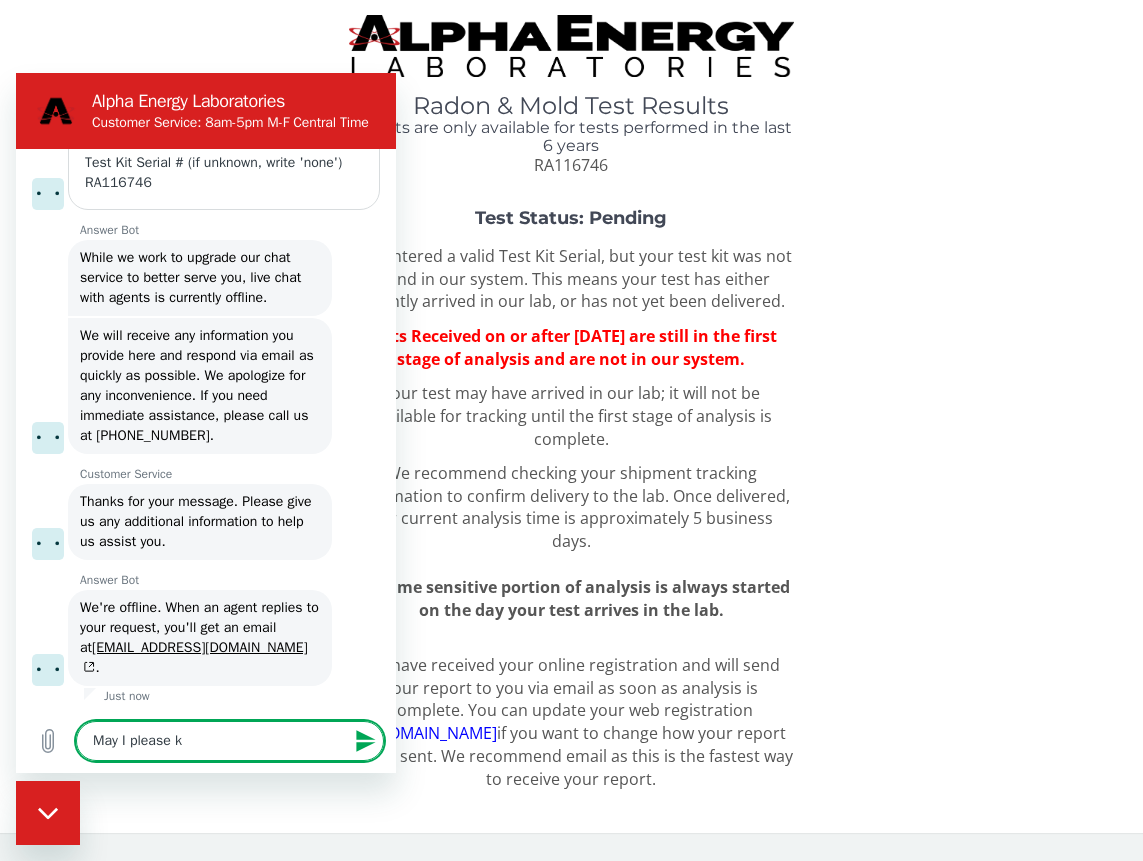 type on "May I please kn" 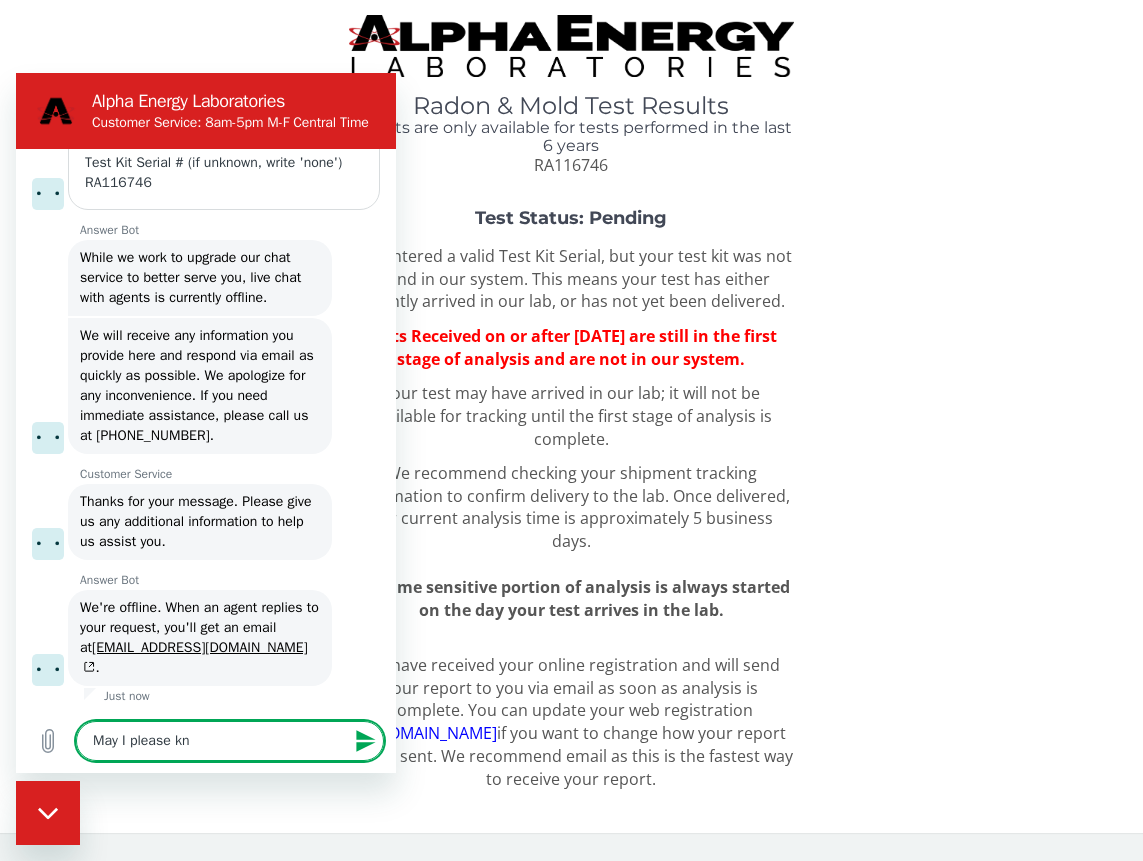type on "May I please kno" 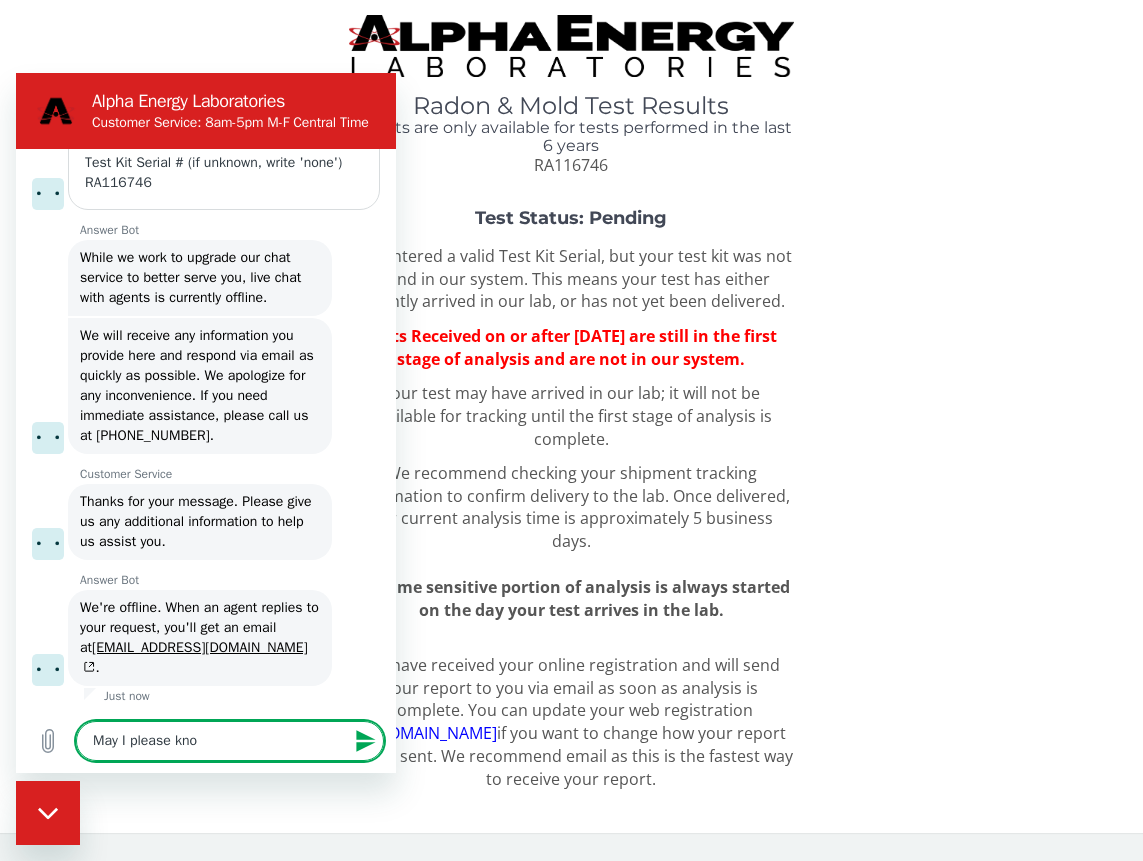 type on "May I please know" 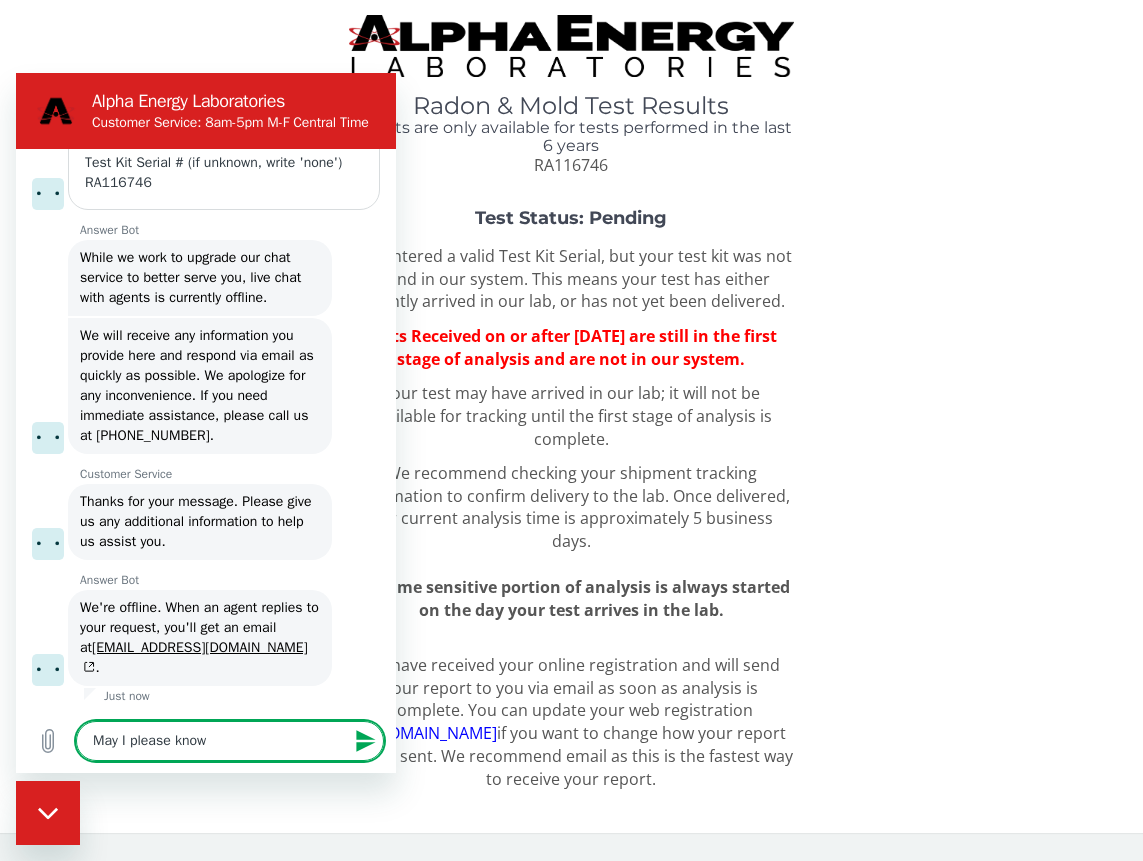 type on "May I please know" 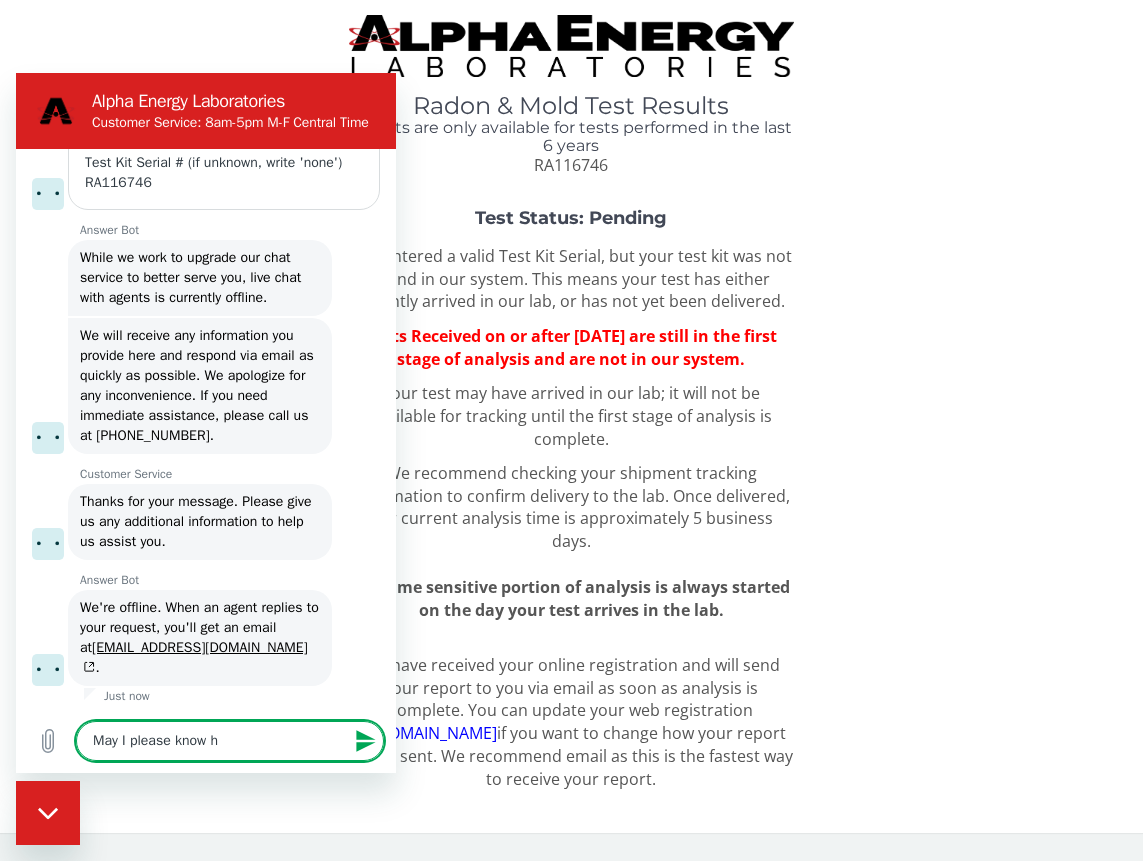 type on "May I please know he" 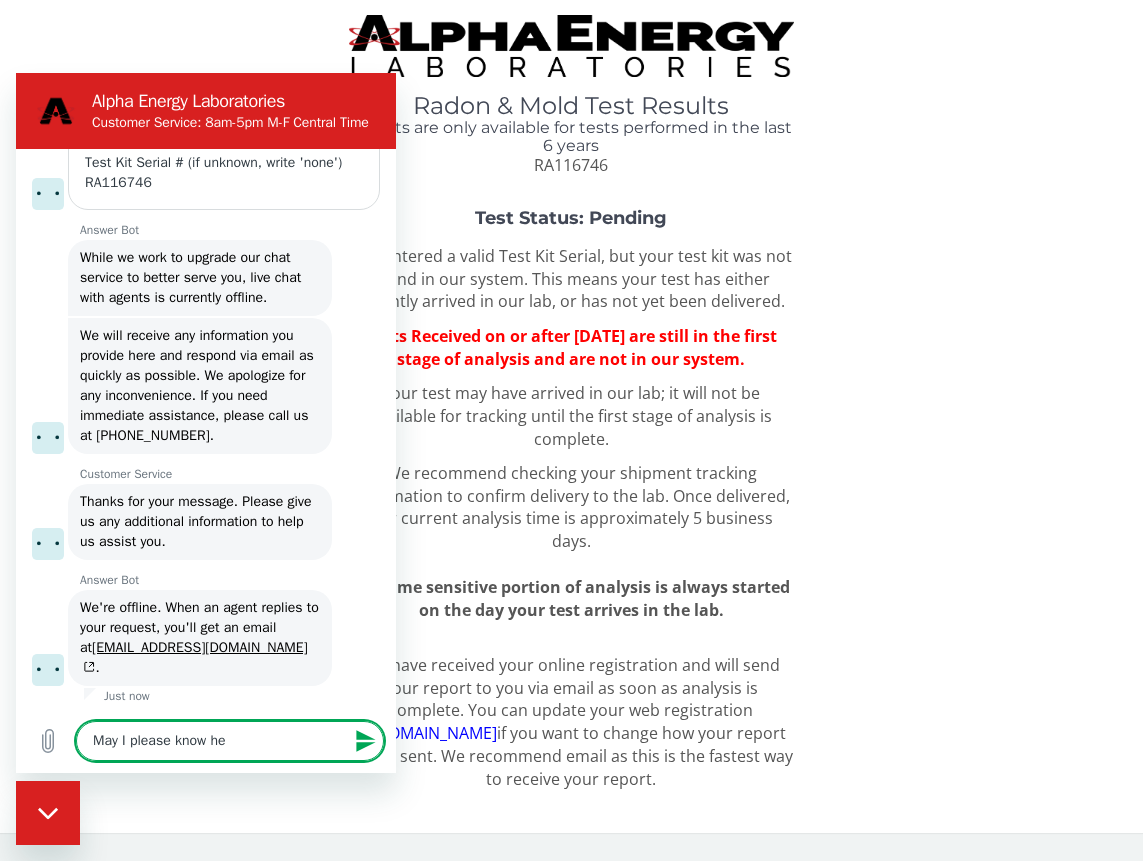 type on "May I please know h" 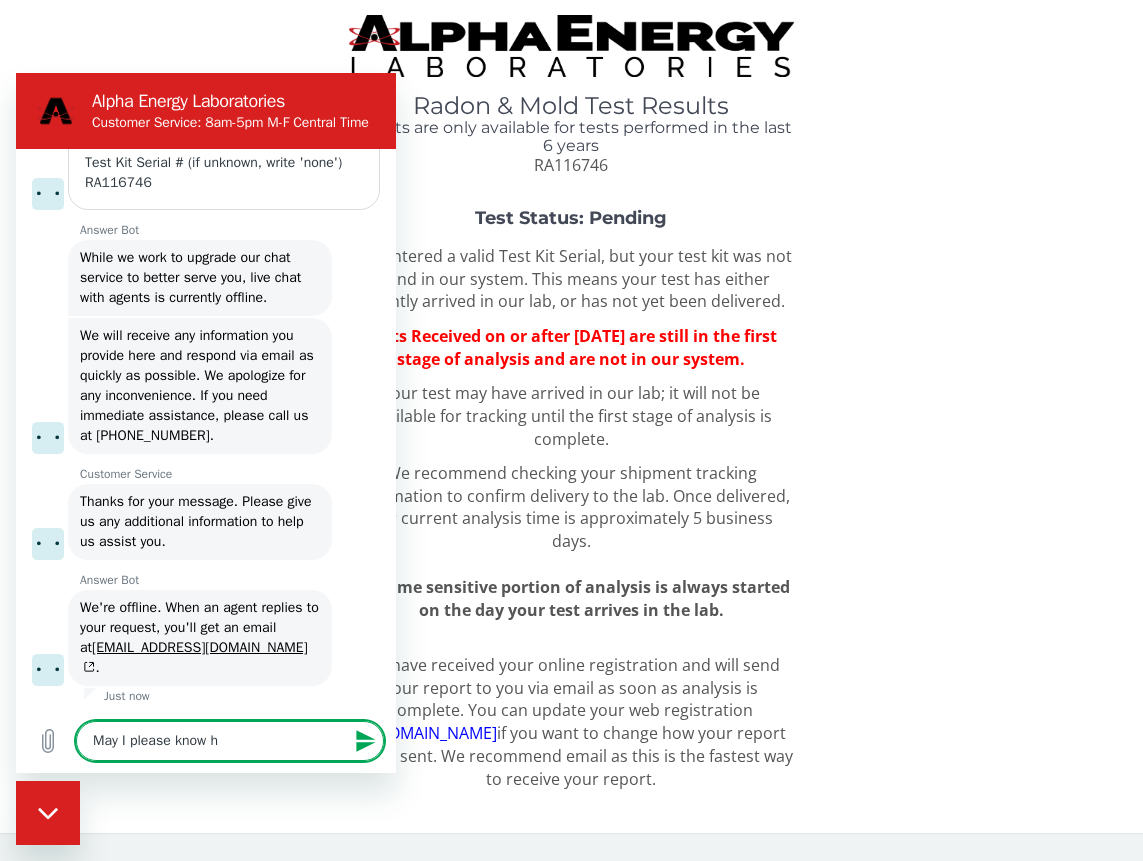 type on "May I please know" 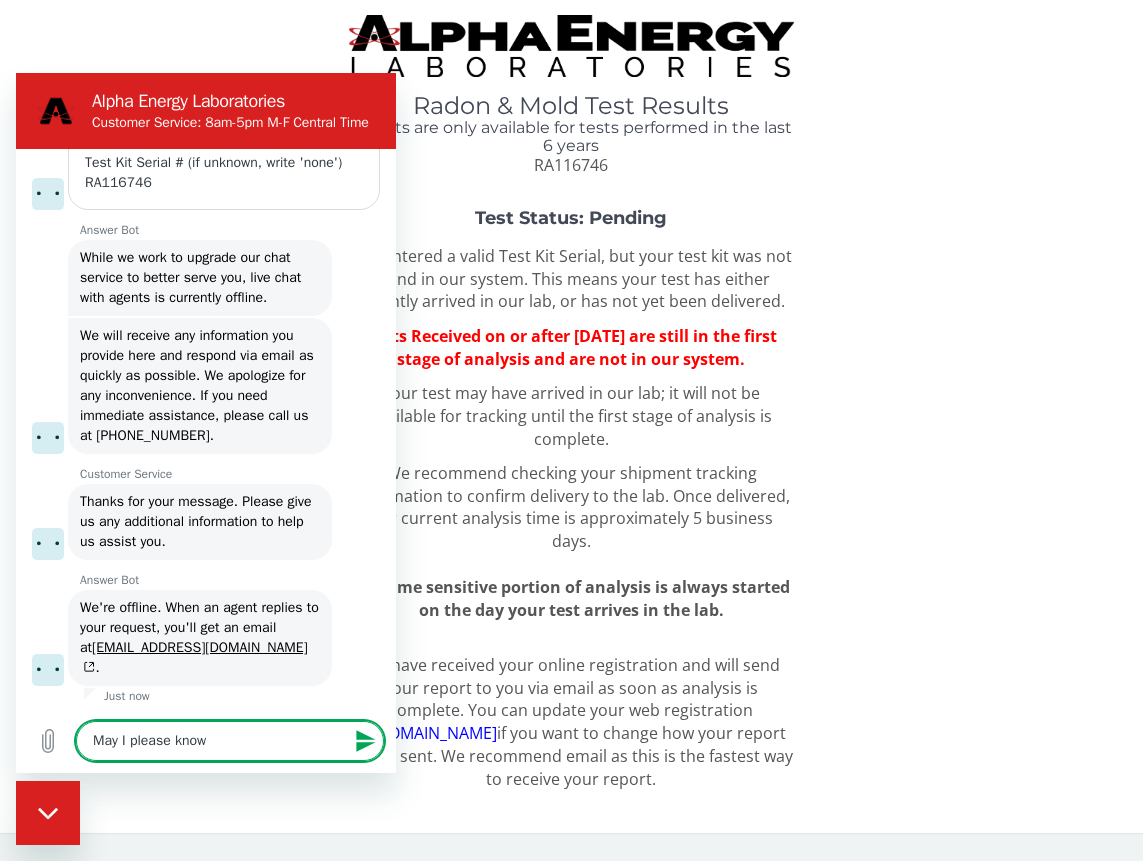 type on "May I please know w" 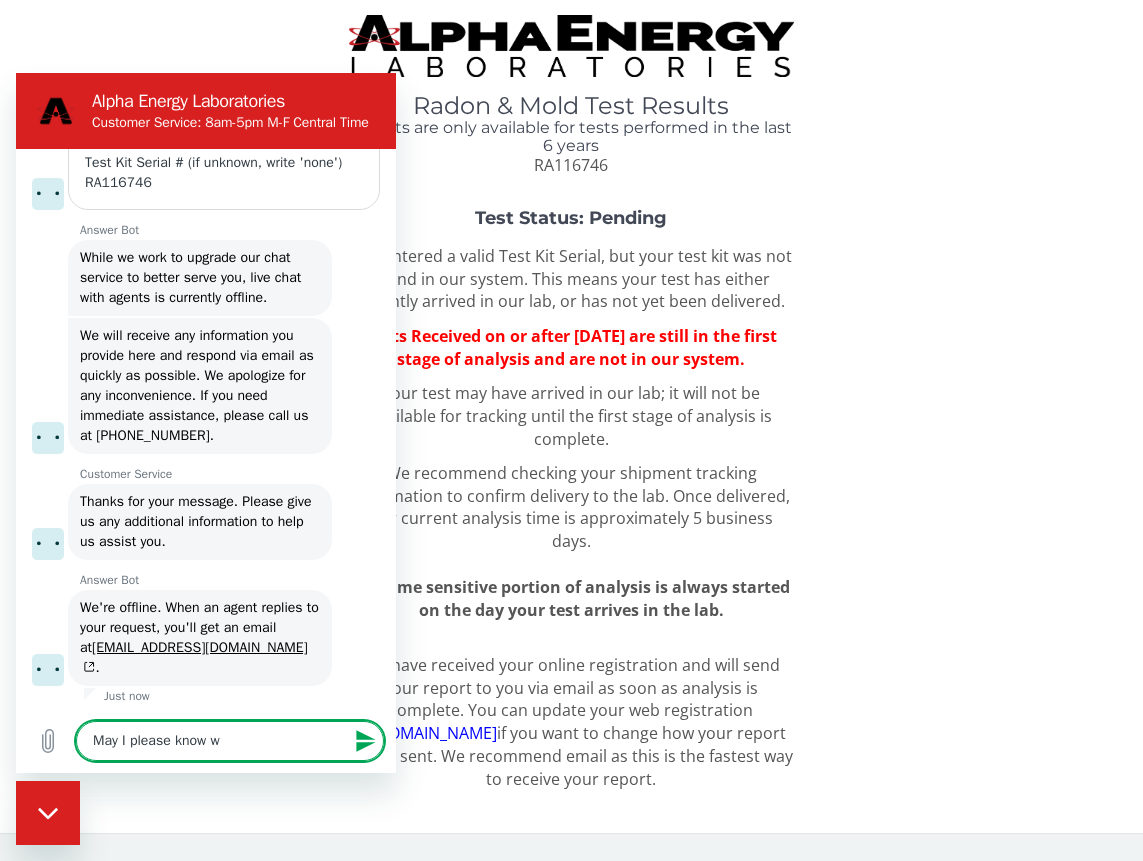 type on "May I please know wh" 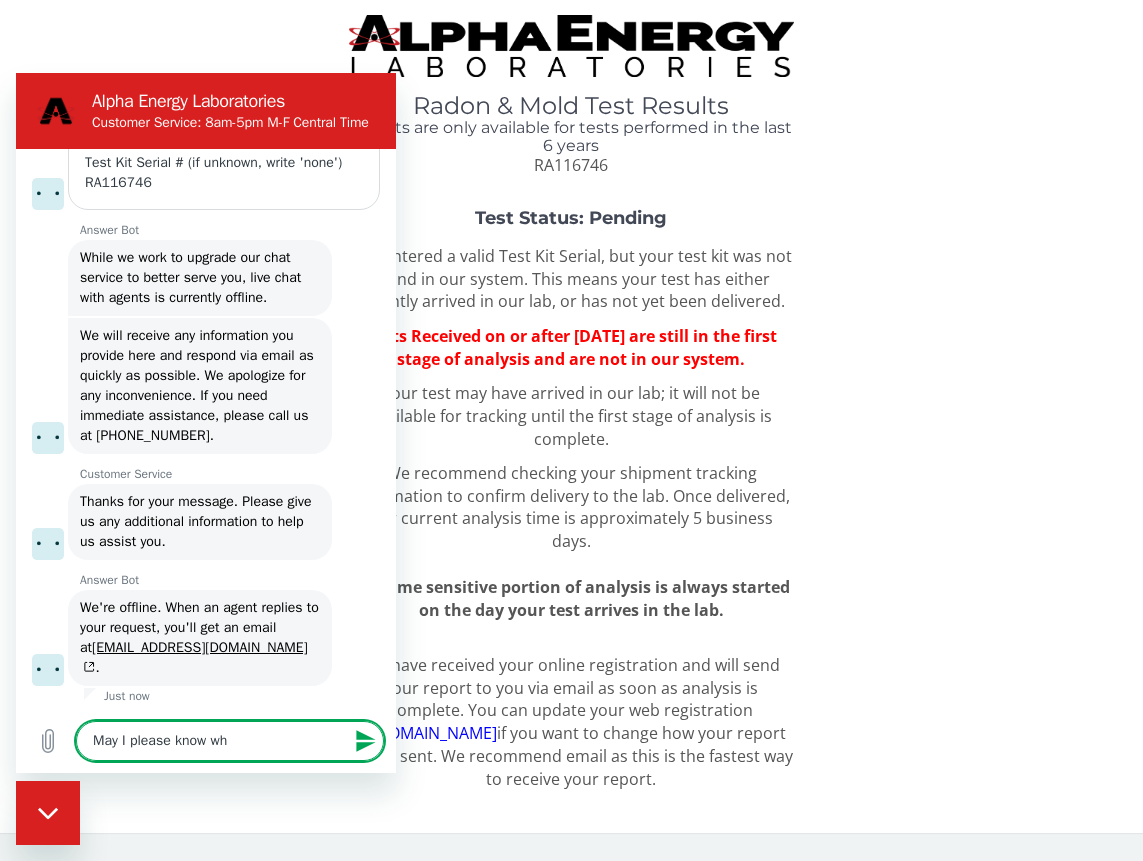 type on "May I please know whe" 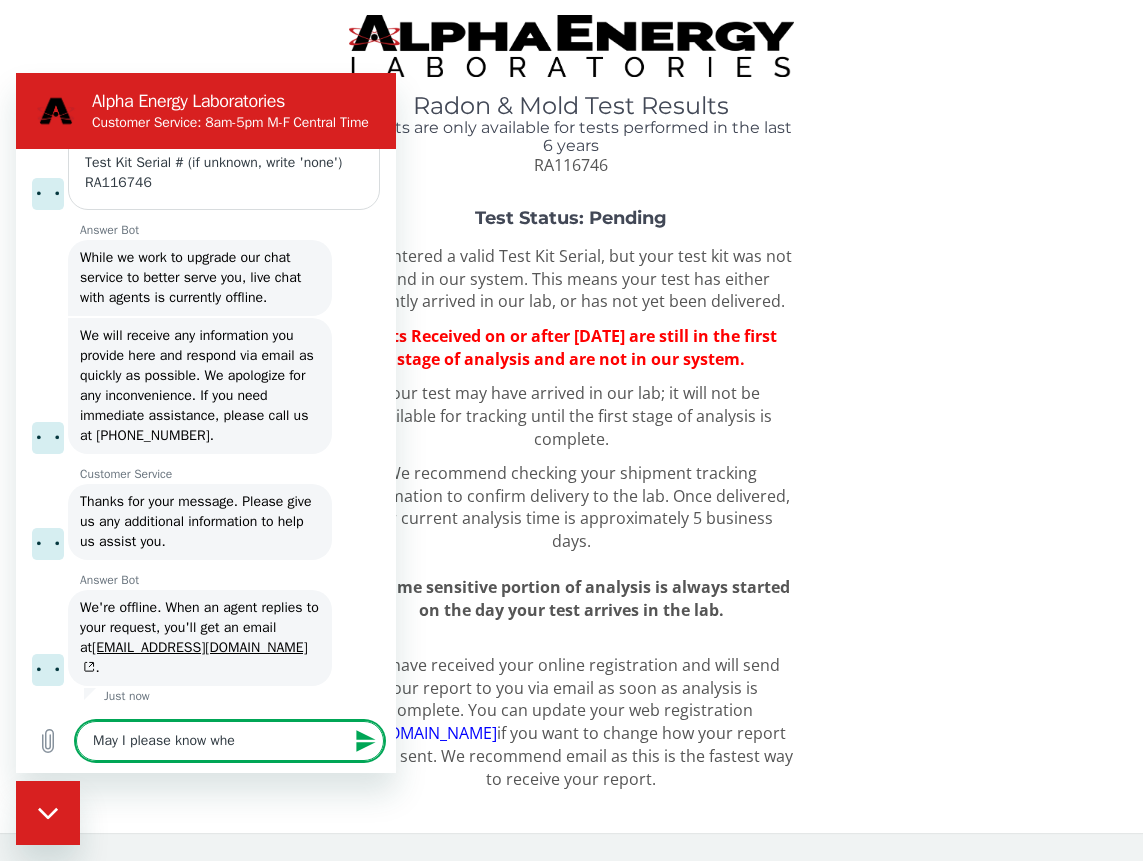 type on "May I please know when" 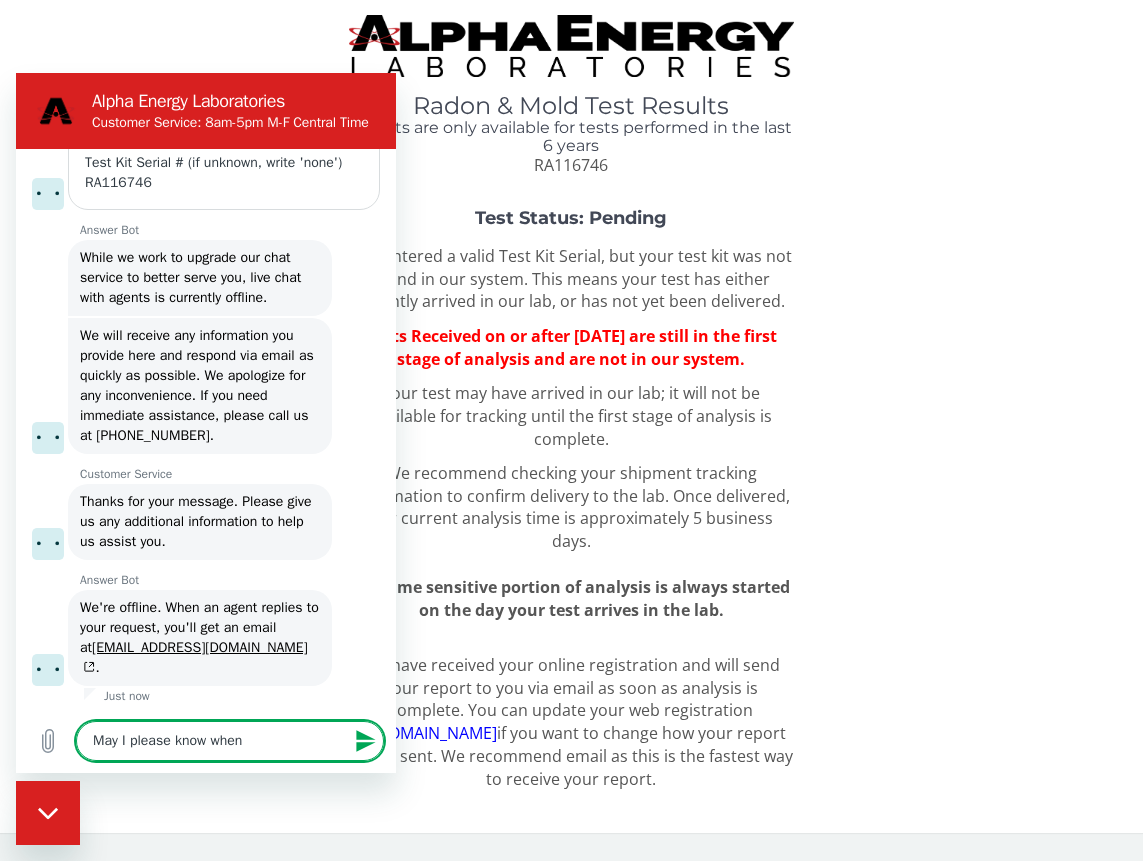 type on "May I please know when" 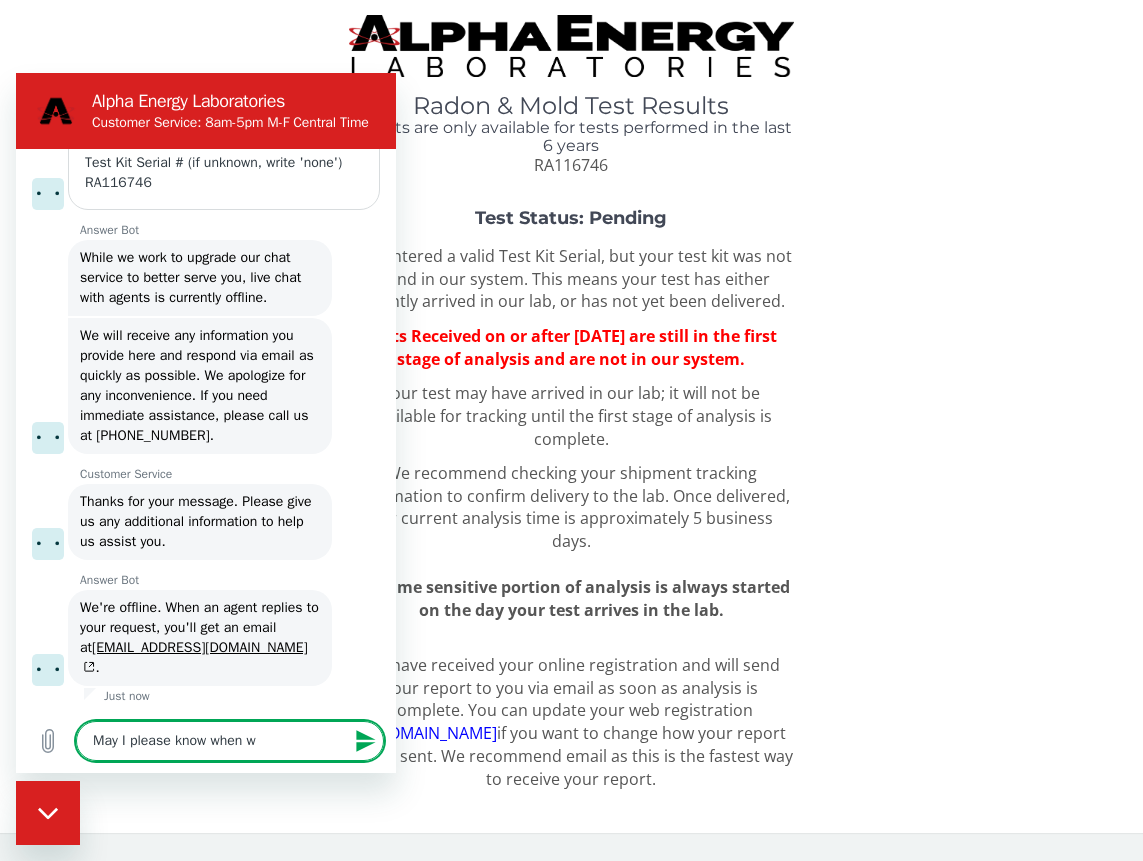 type on "May I please know when wi" 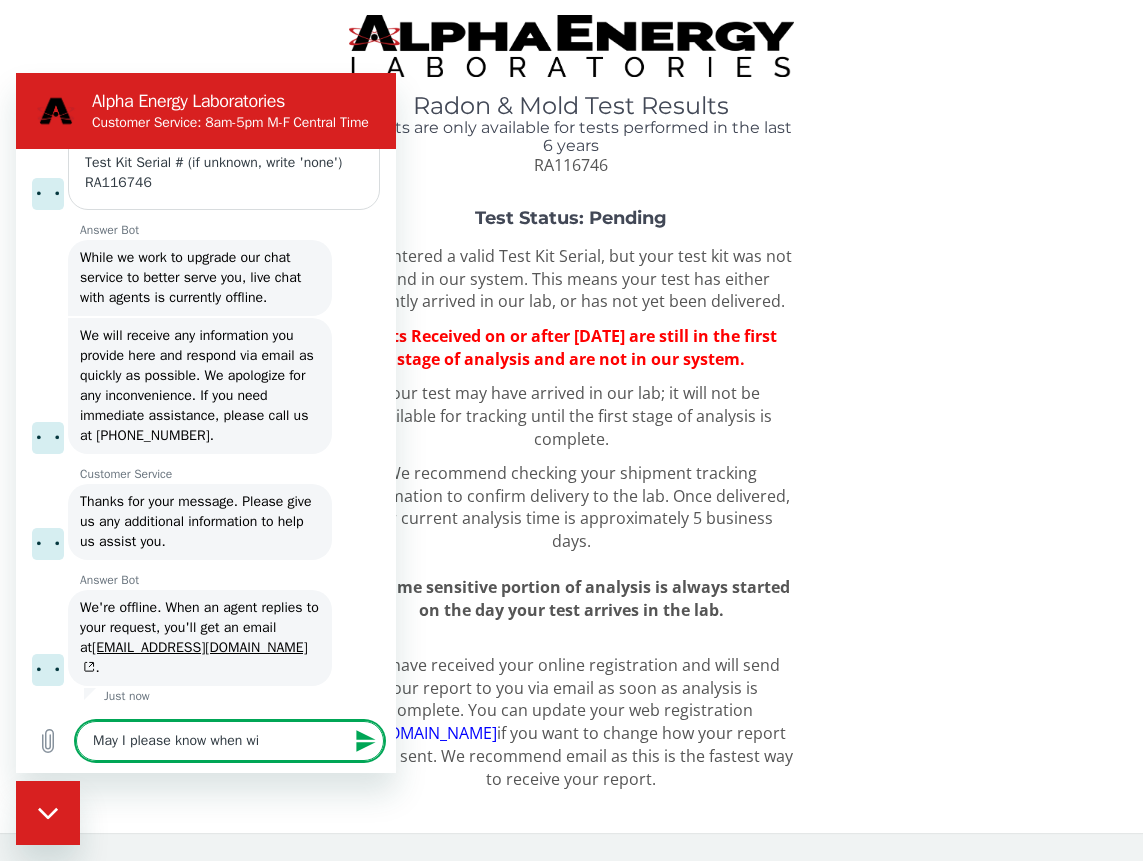 type on "May I please know when [PERSON_NAME]" 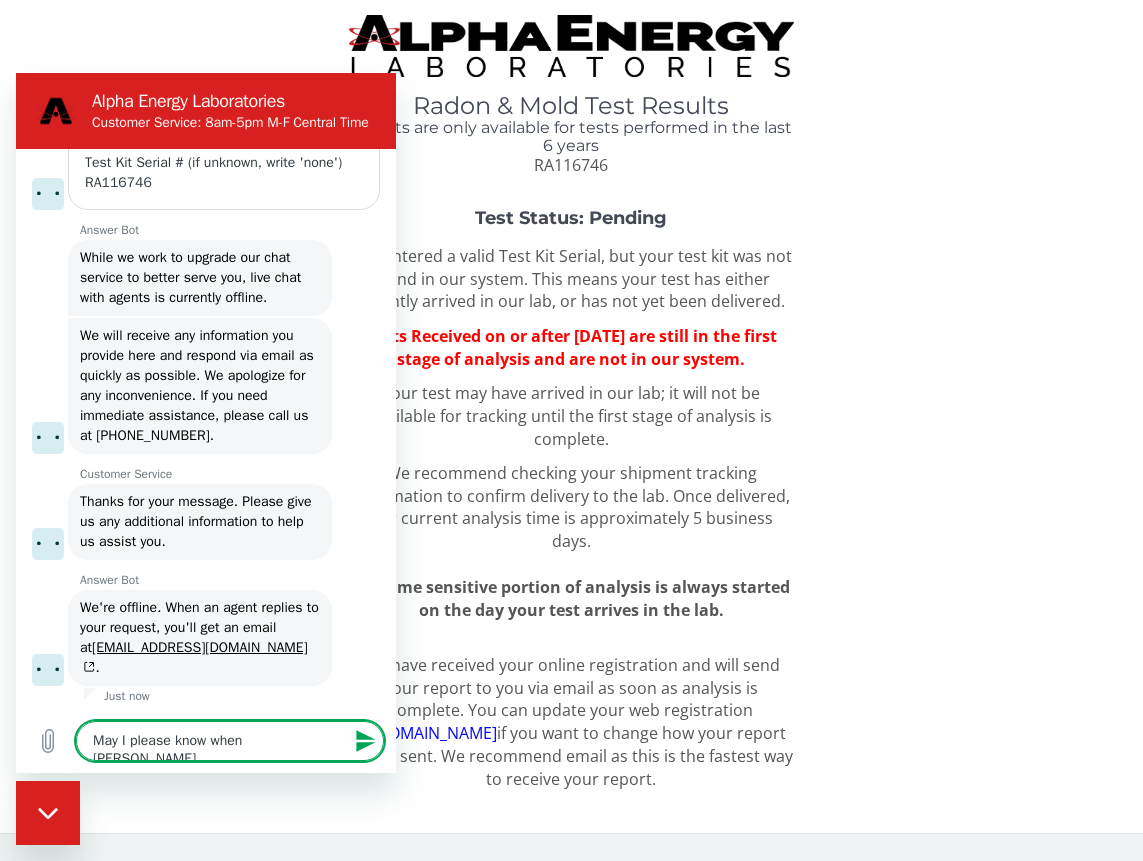 type on "May I please know when will" 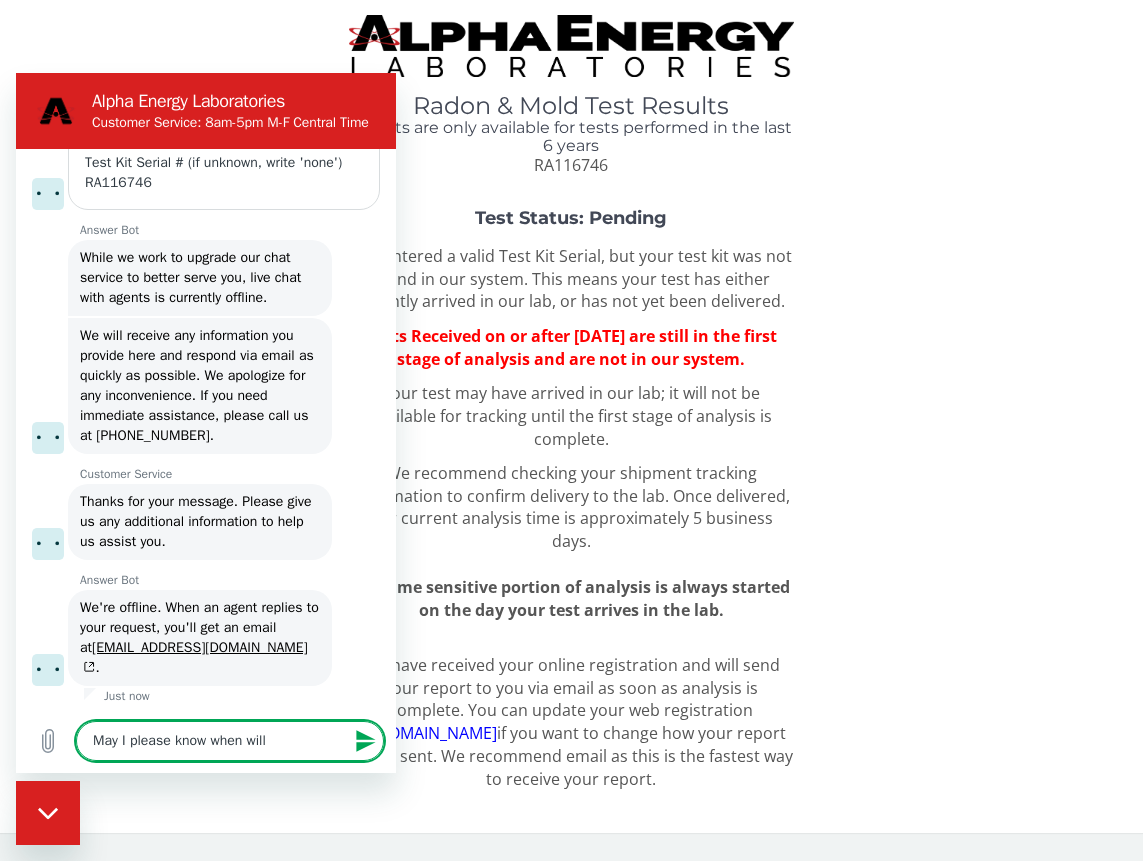 type on "May I please know when will" 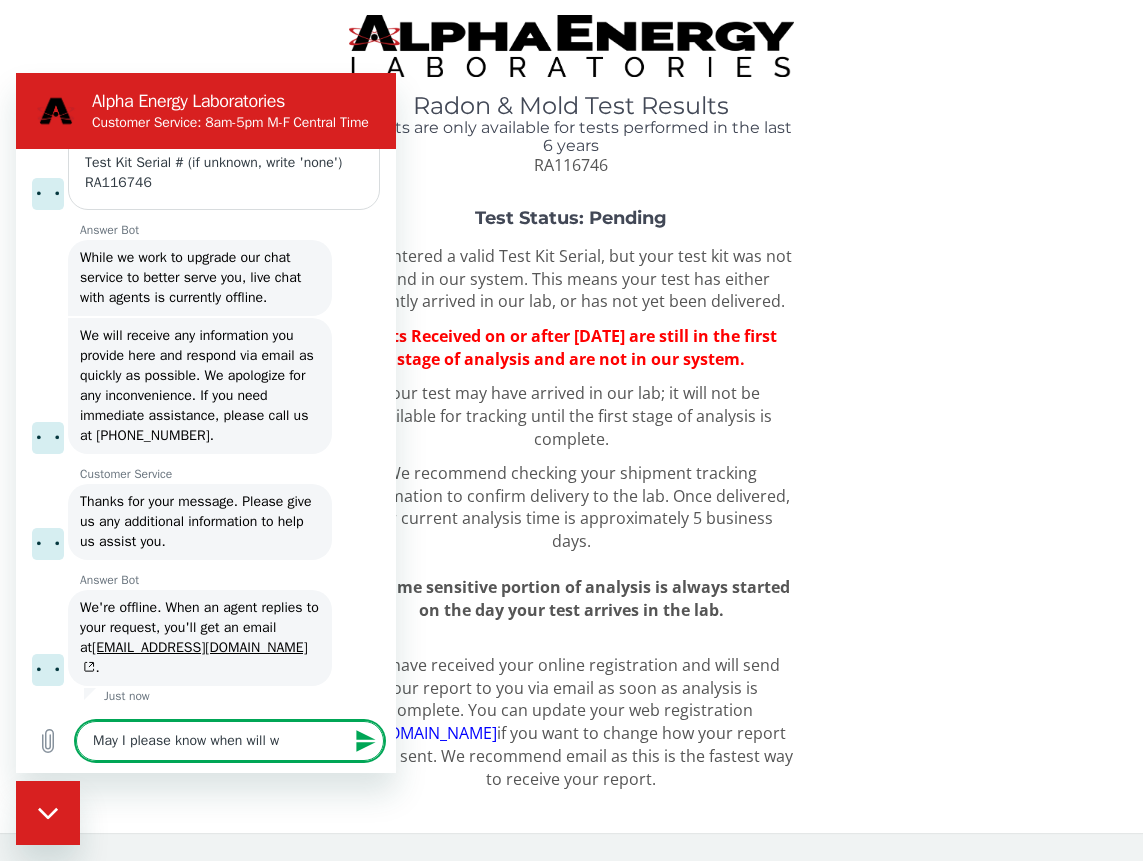 type on "May I please know when will we" 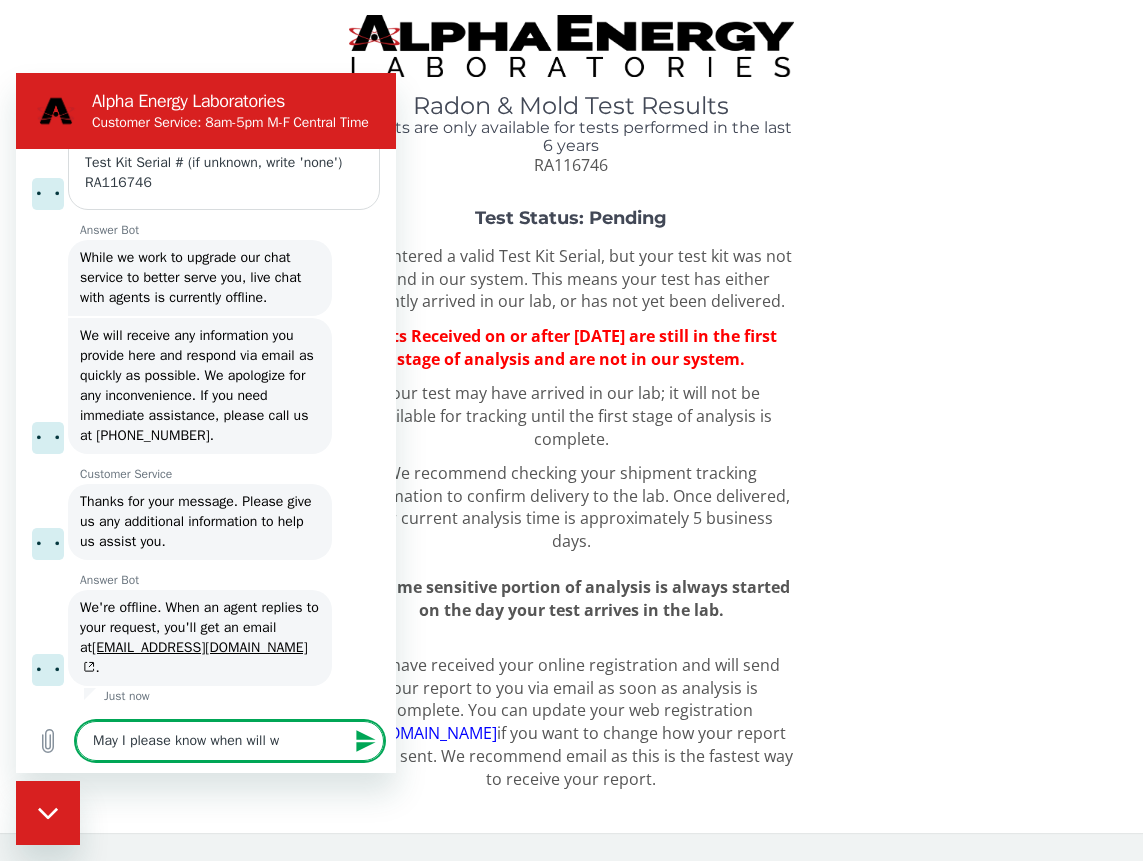 type on "x" 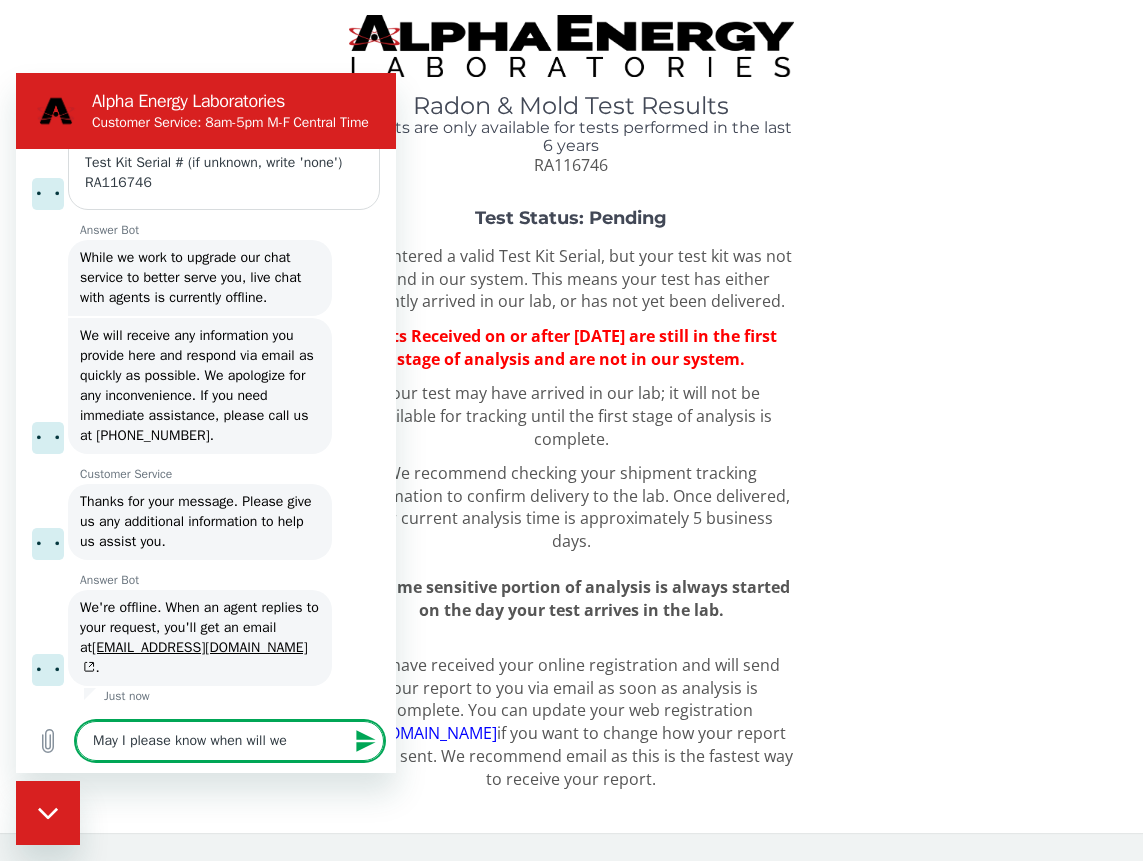 type on "May I please know when will we" 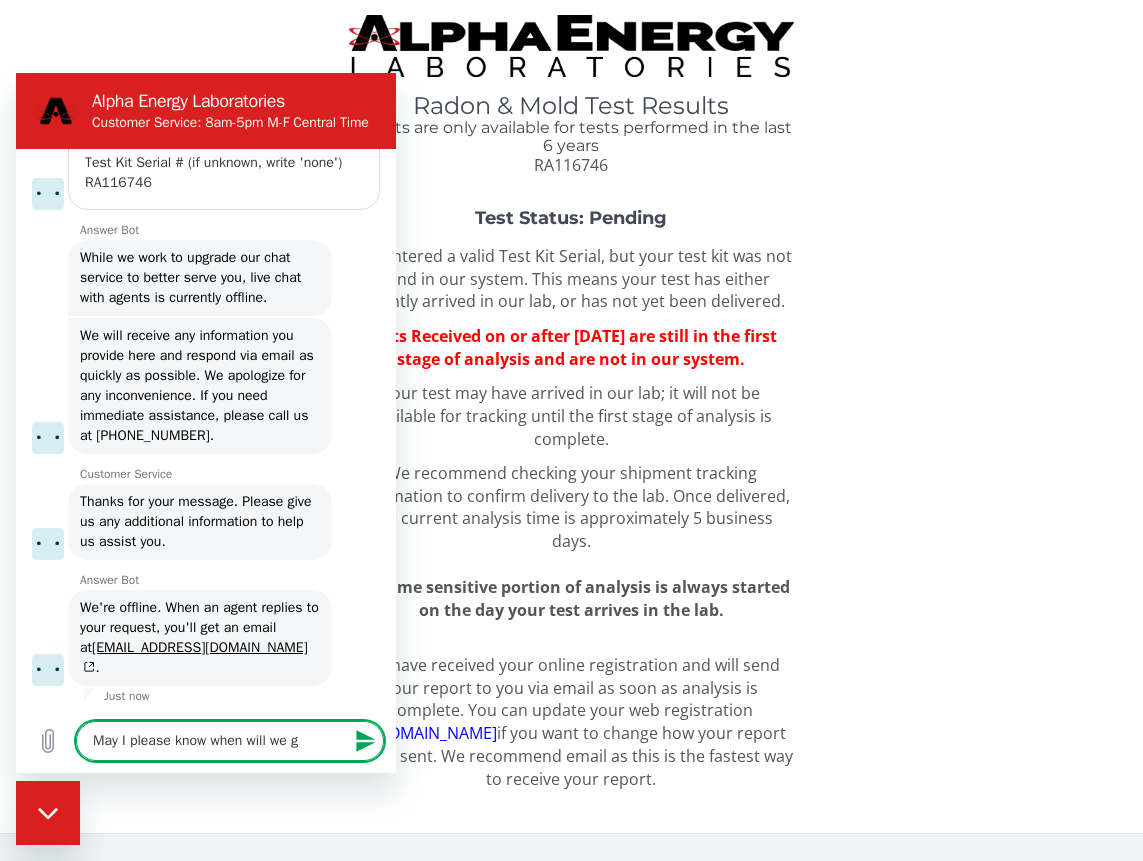 type on "May I please know when will we ge" 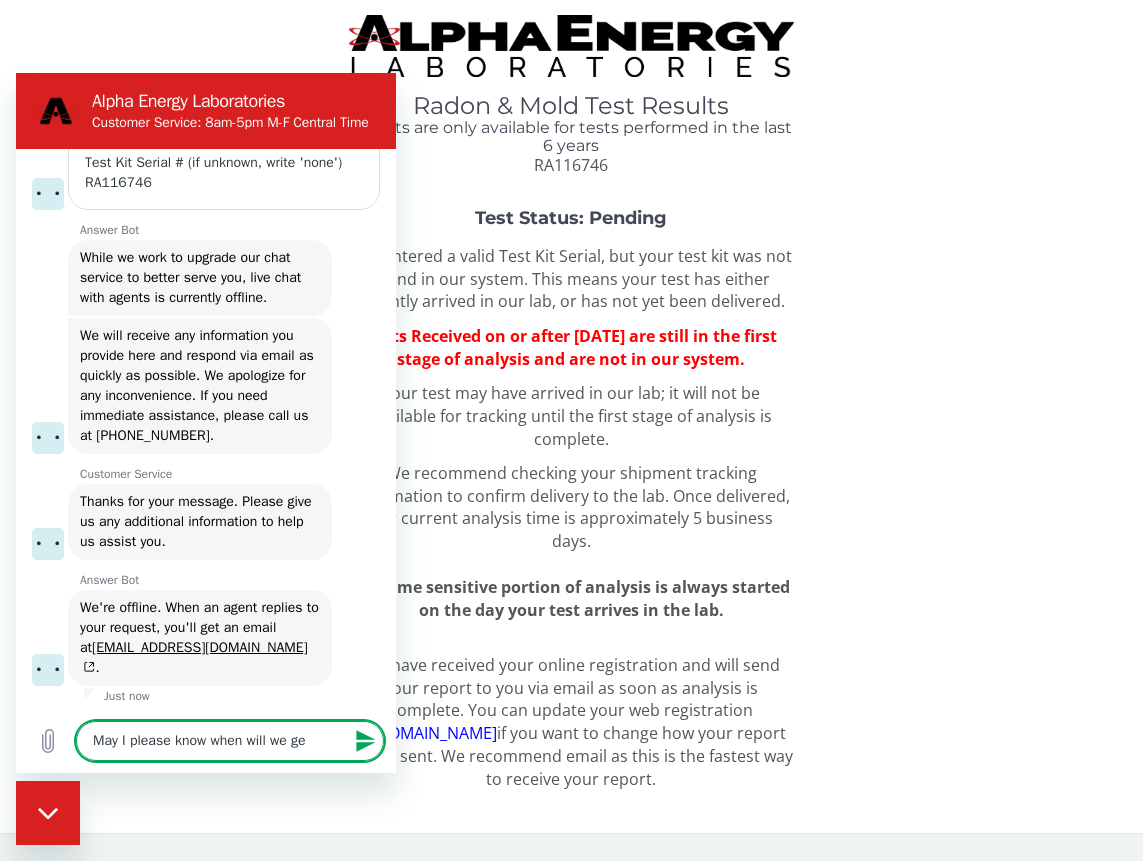 type on "May I please know when will we get" 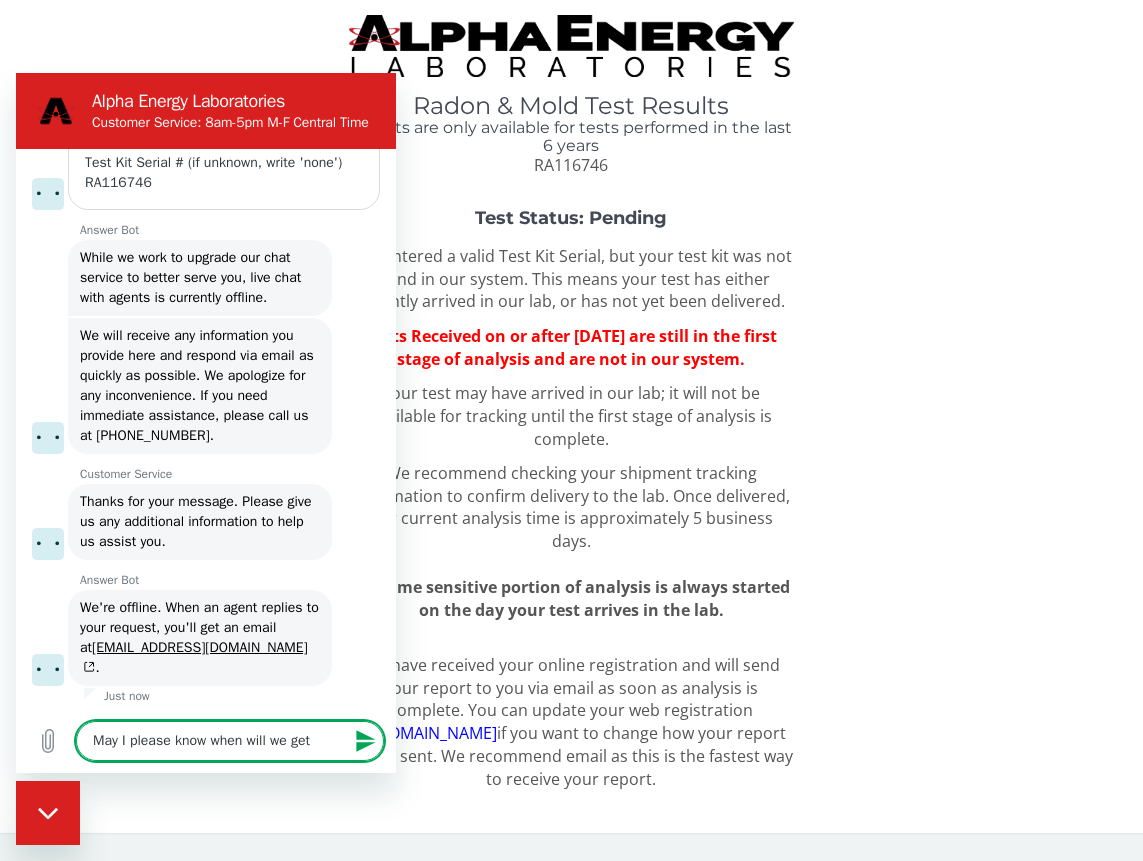 type on "x" 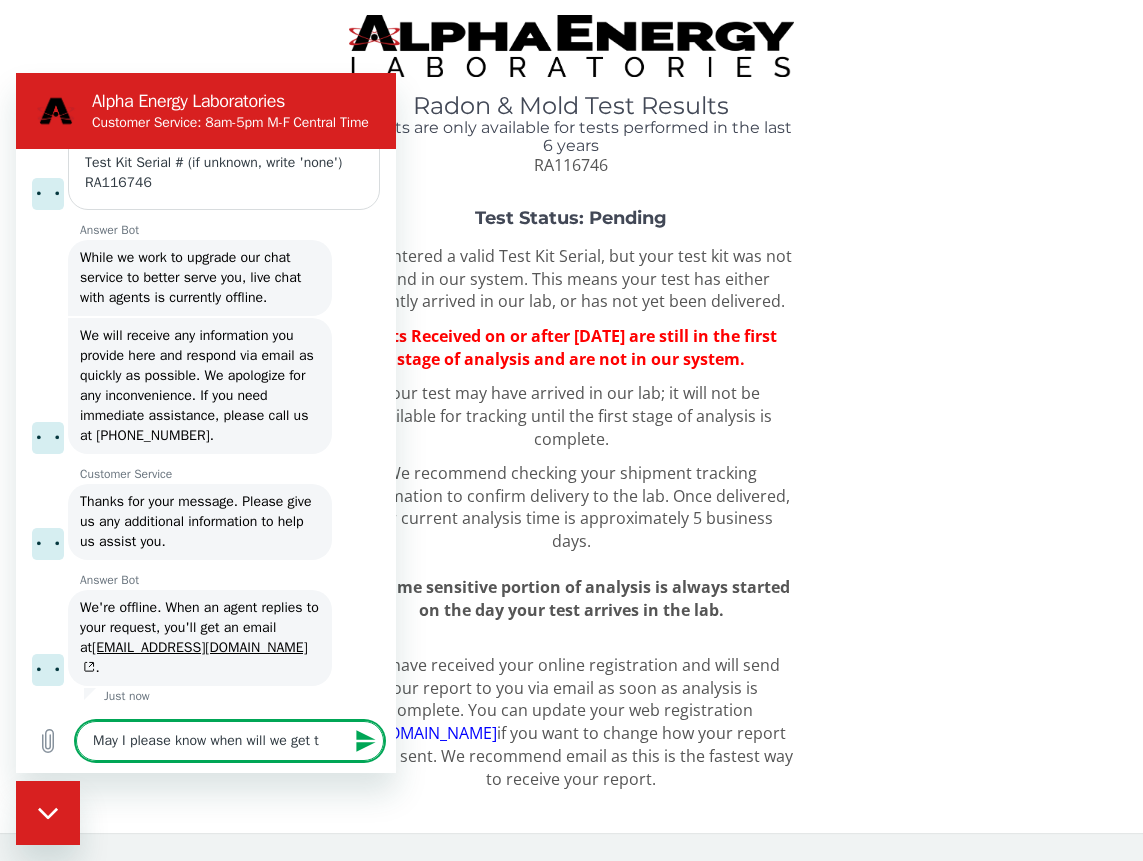 type on "May I please know when will we get th" 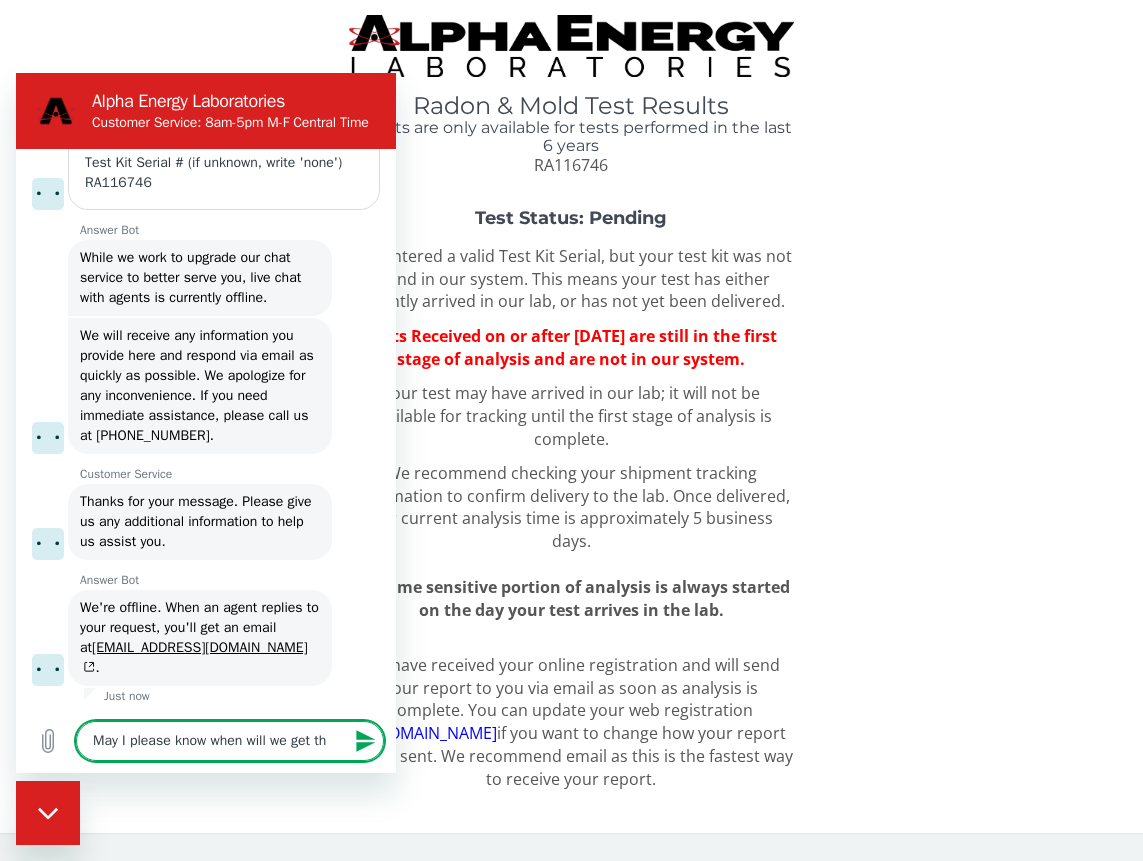 type on "May I please know when will we get the" 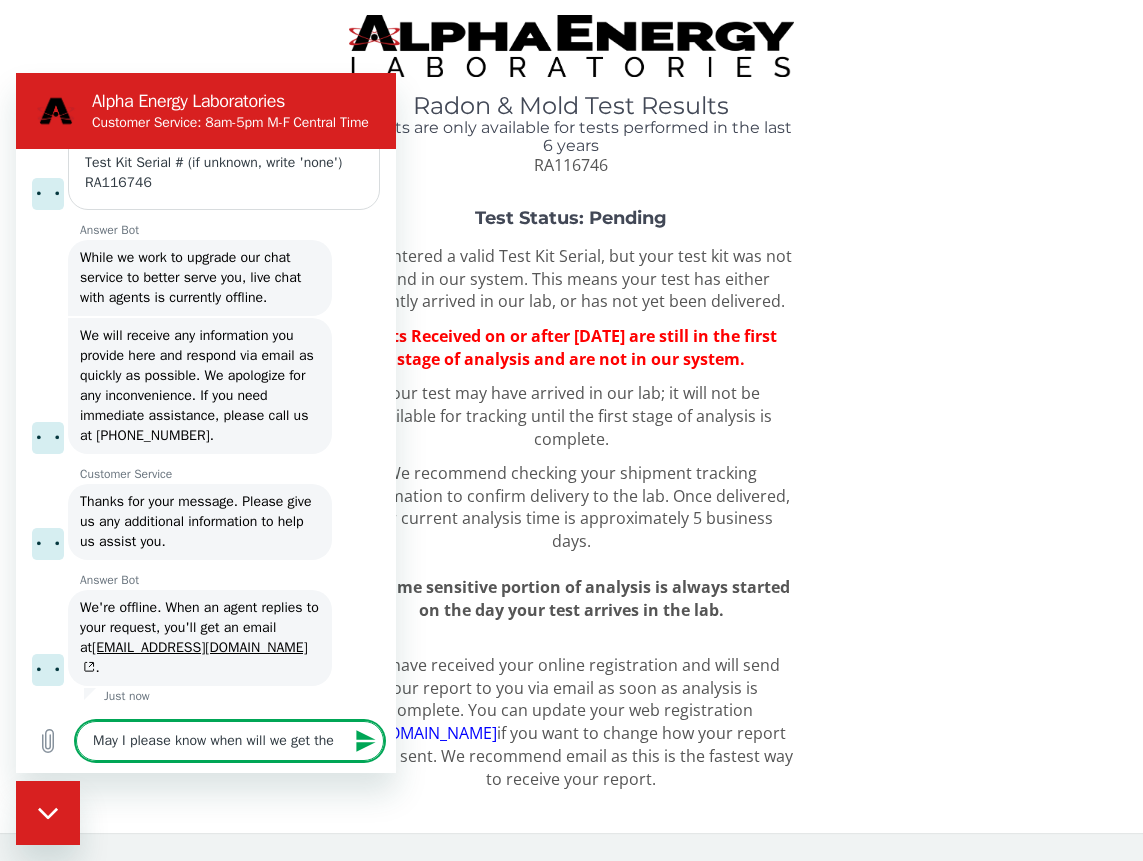 type on "May I please know when will we get the" 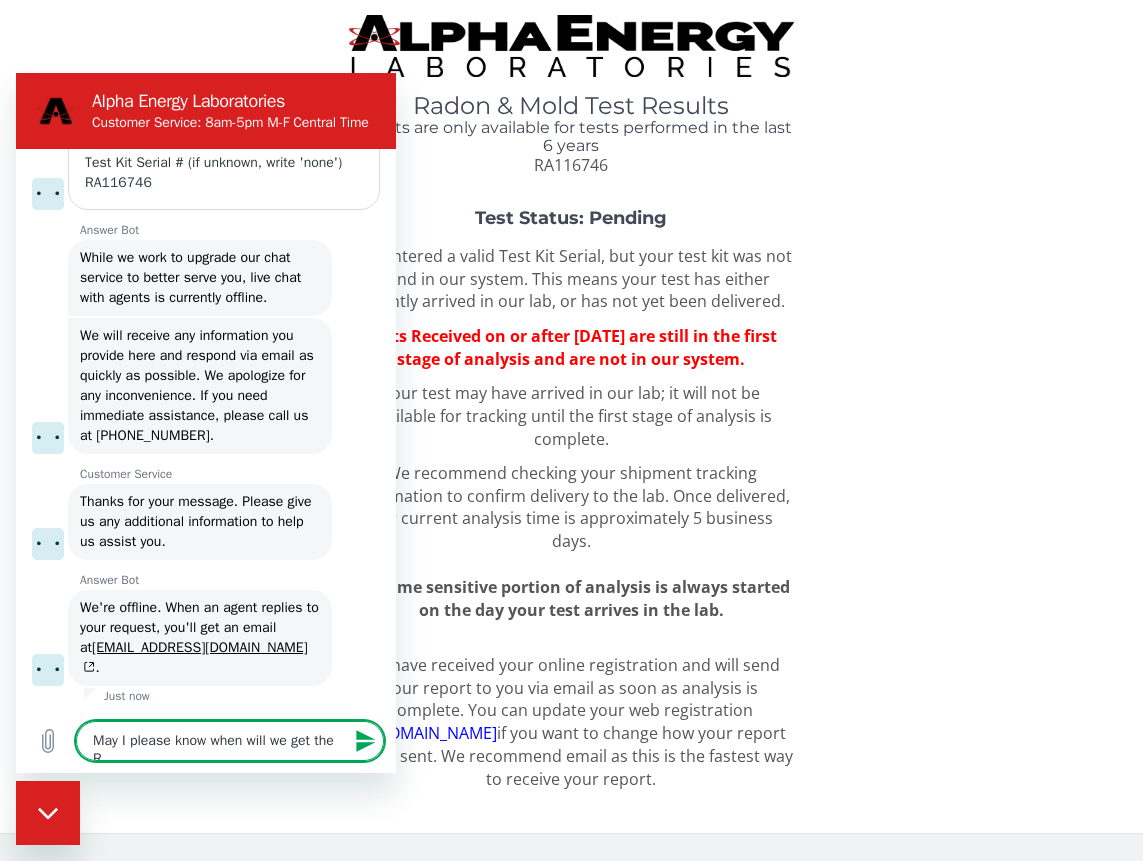 type on "May I please know when will we get the Ra" 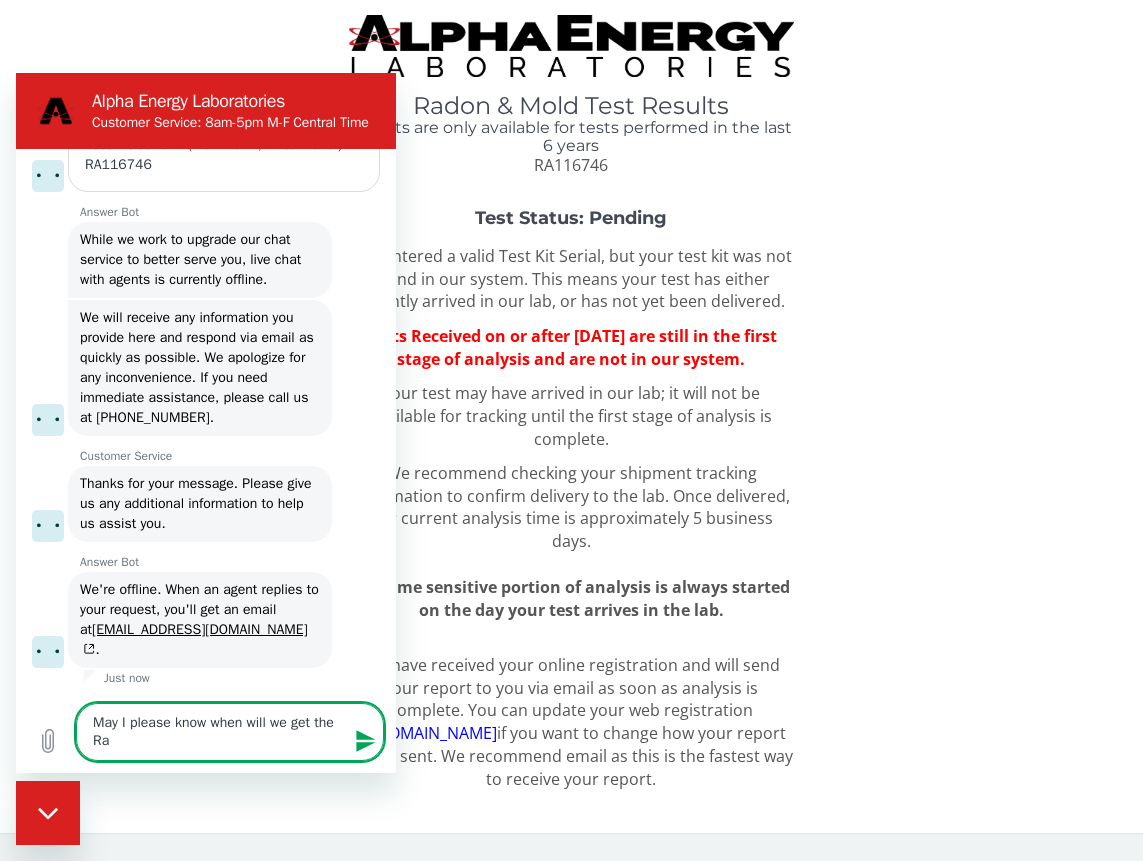 type on "May I please know when will we get the Rad" 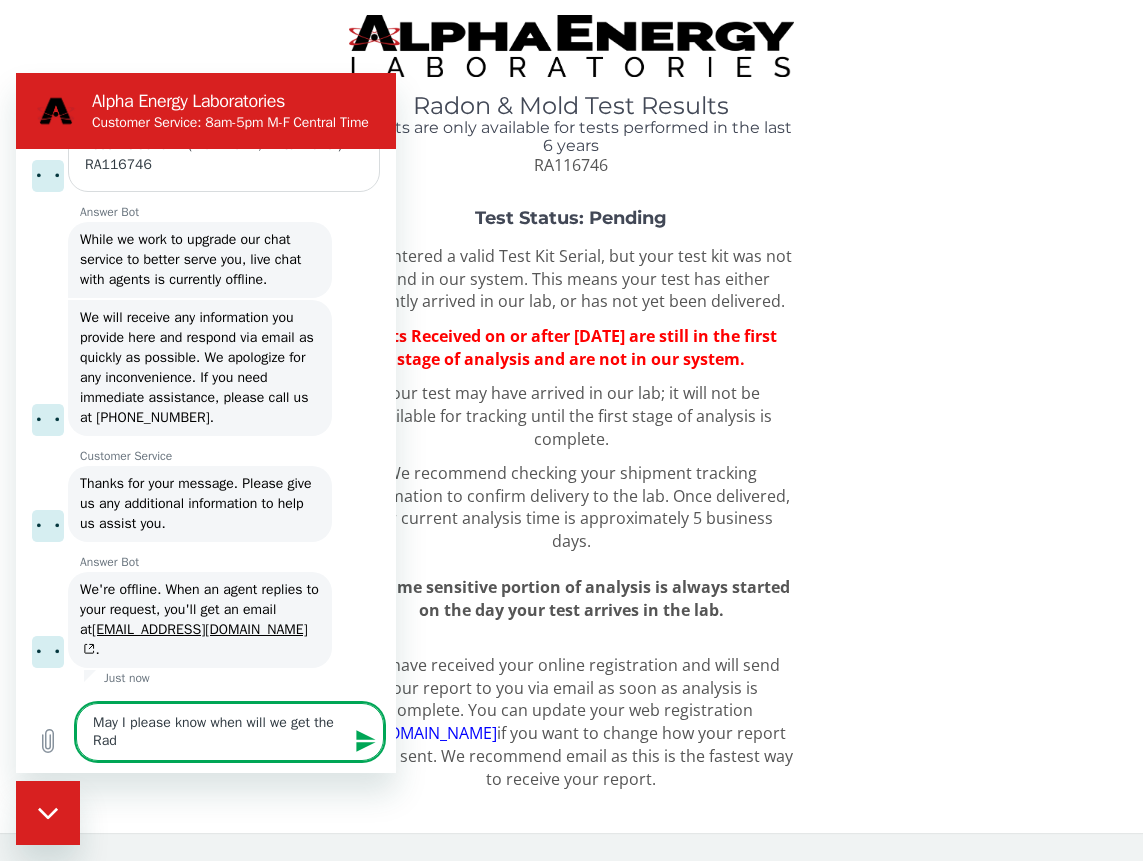 type on "May I please know when will we get the Rado" 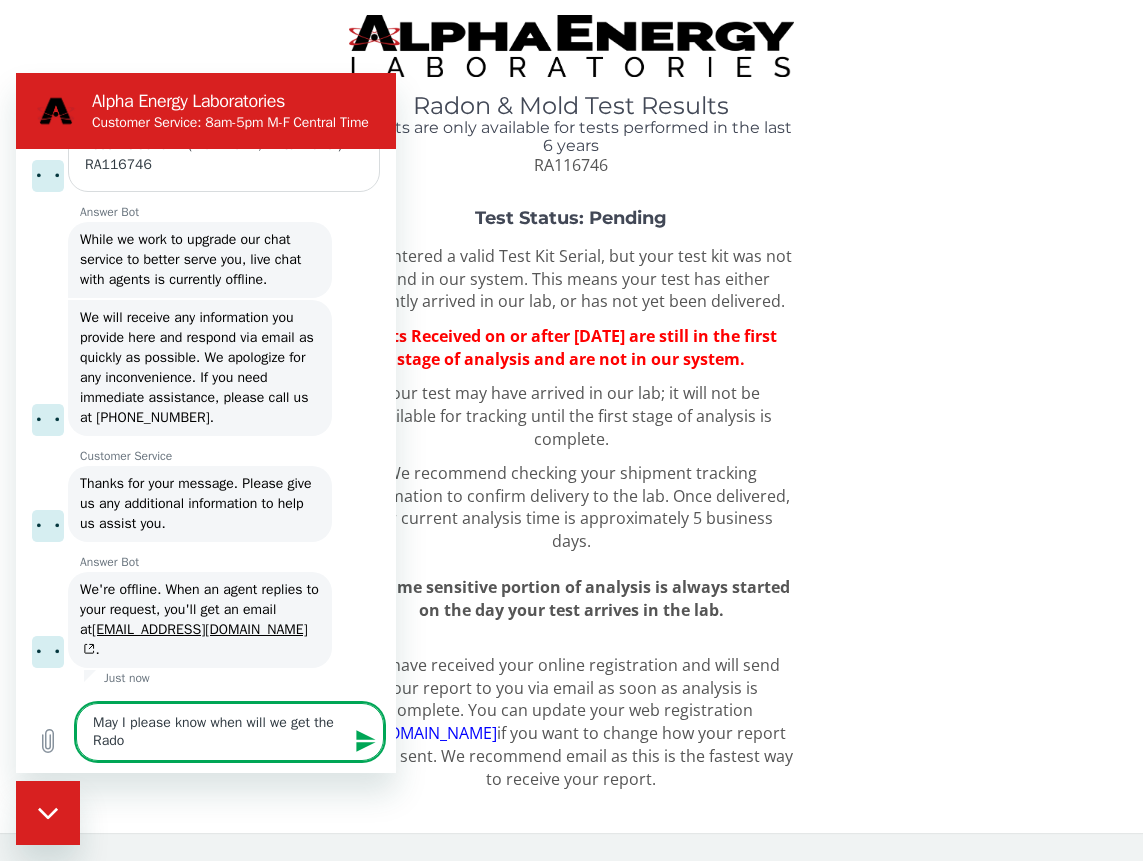type on "May I please know when will we get the Radon" 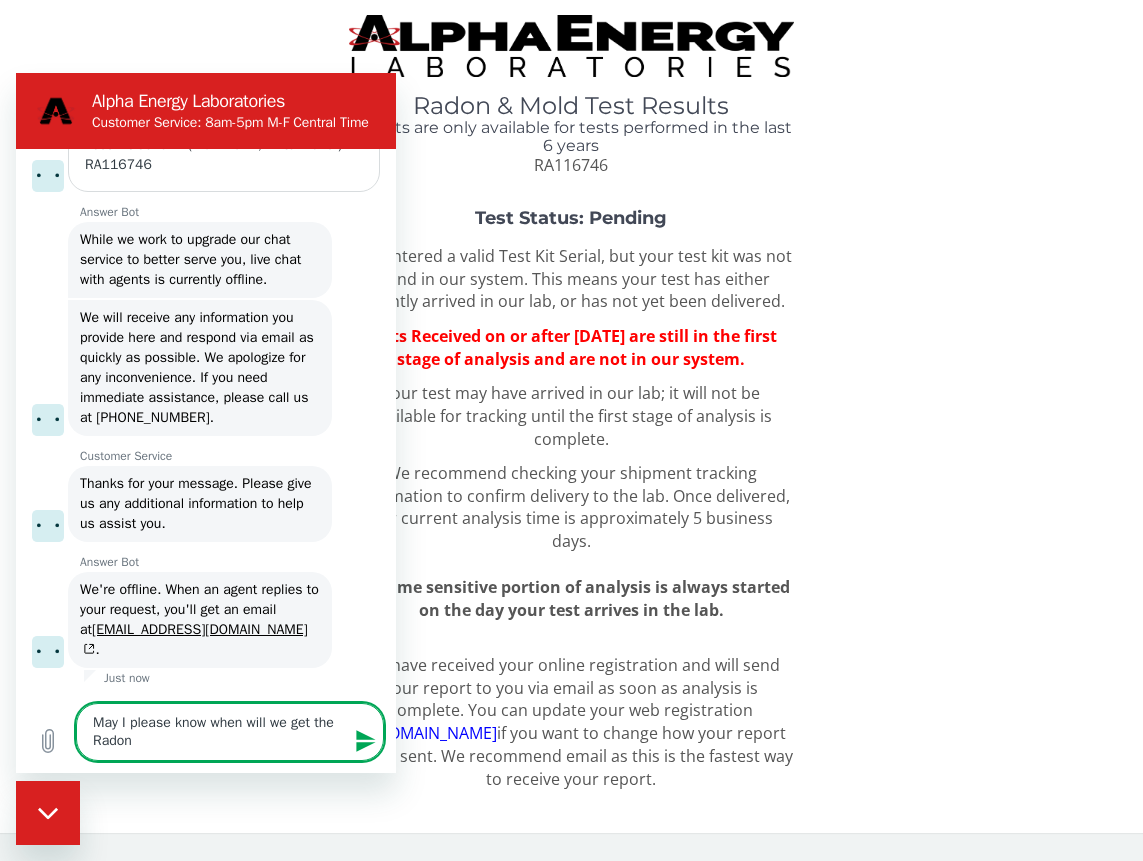 type on "May I please know when will we get the Radon" 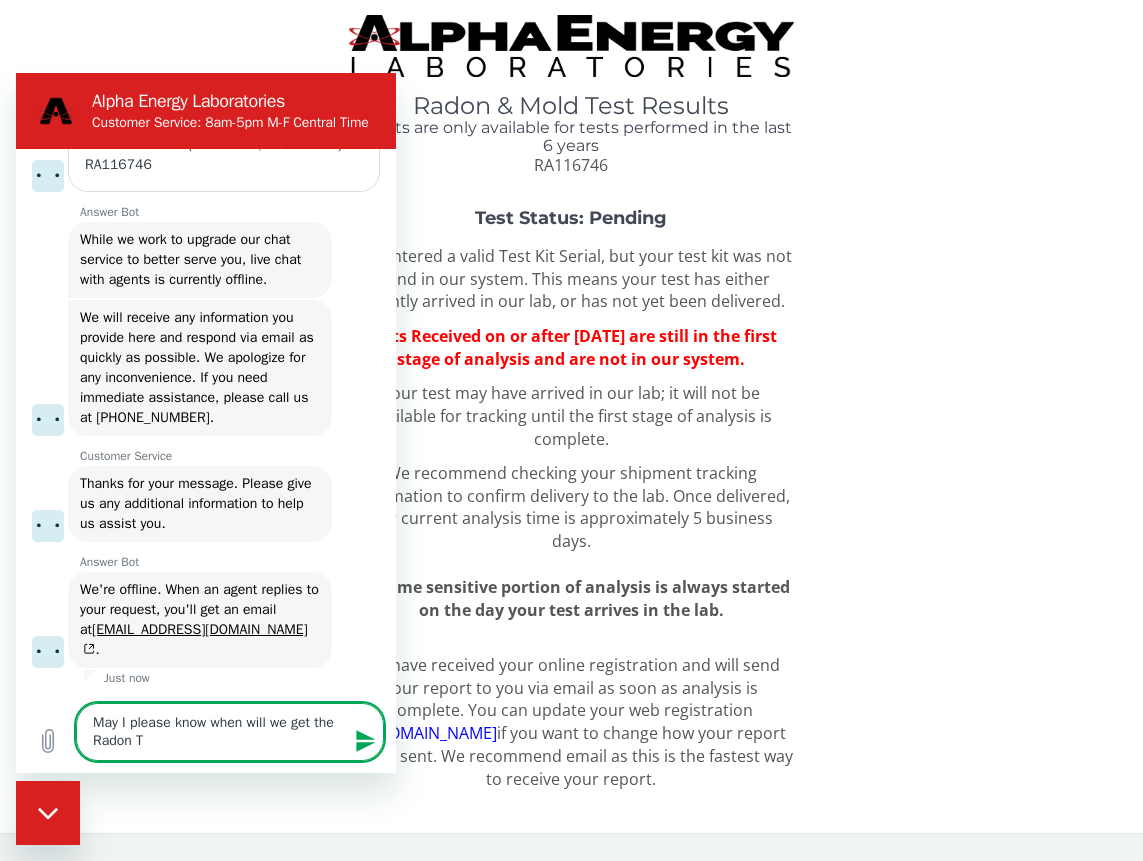 type on "May I please know when will we get the Radon Te" 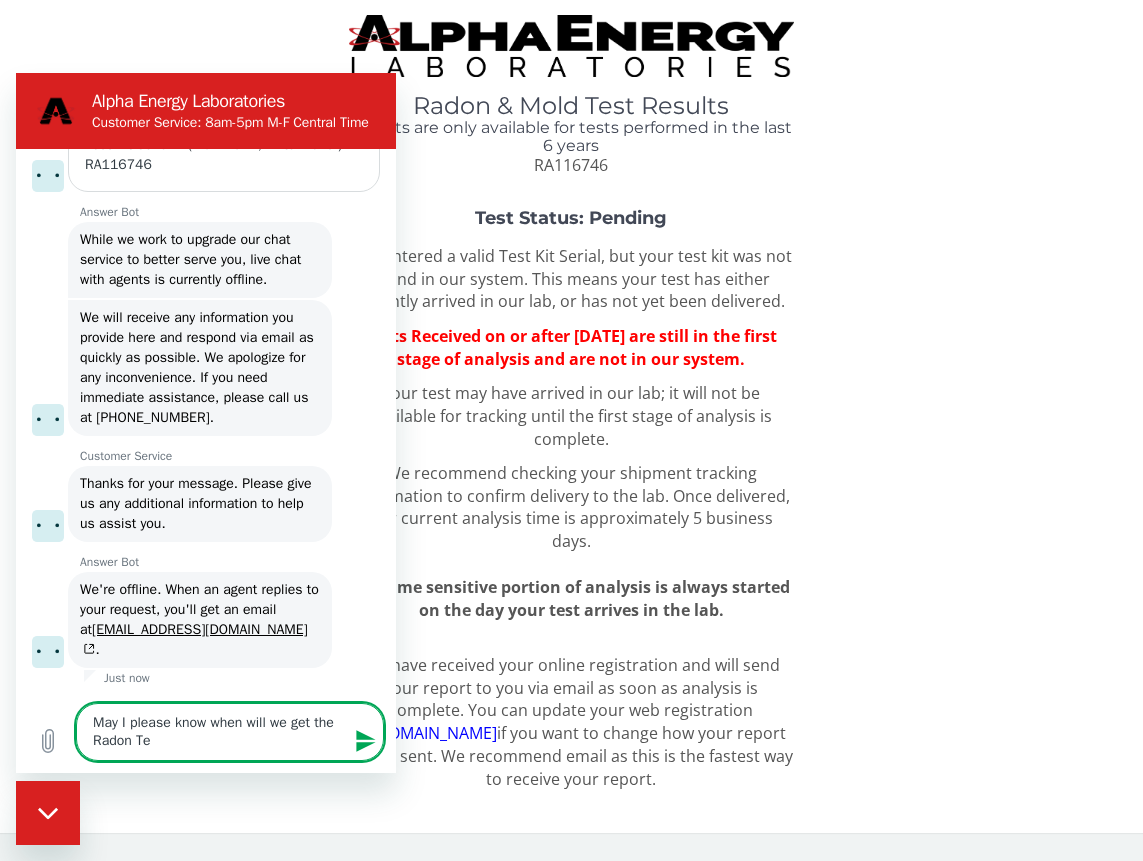 type on "May I please know when will we get the Radon Tes" 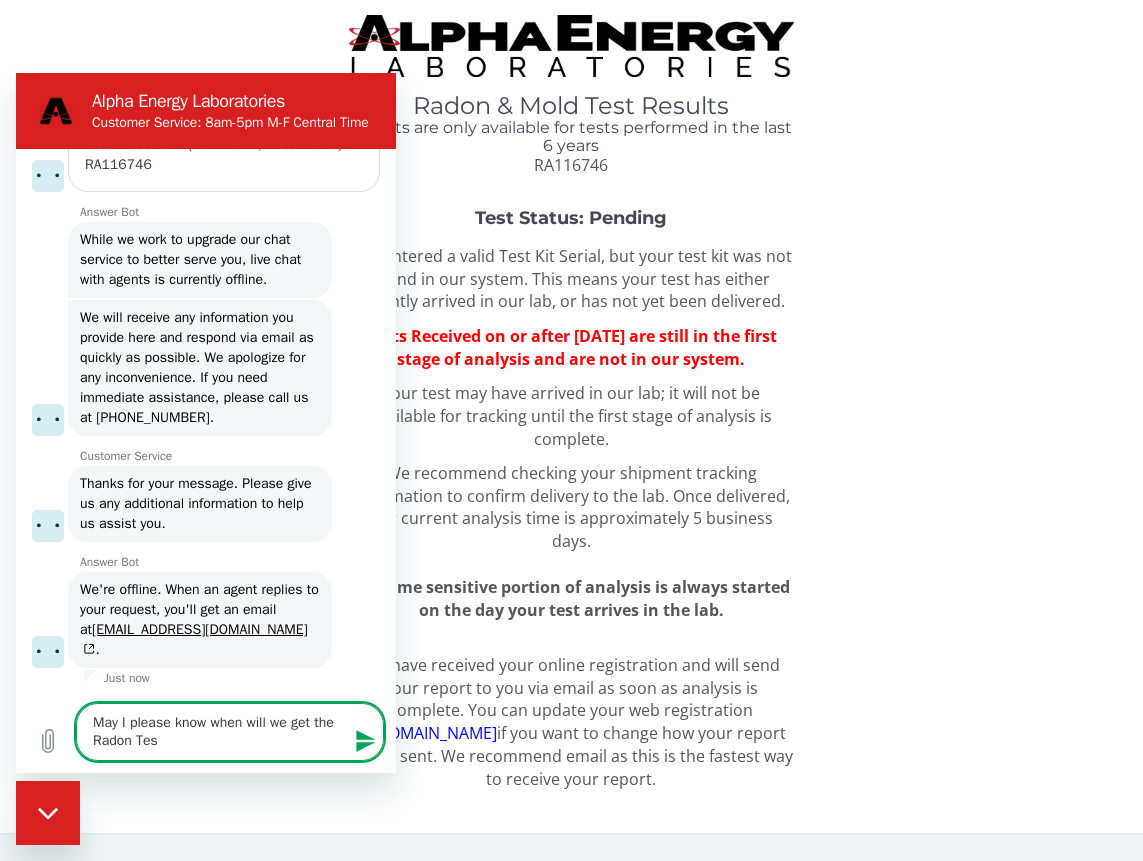type on "May I please know when will we get the Radon Test" 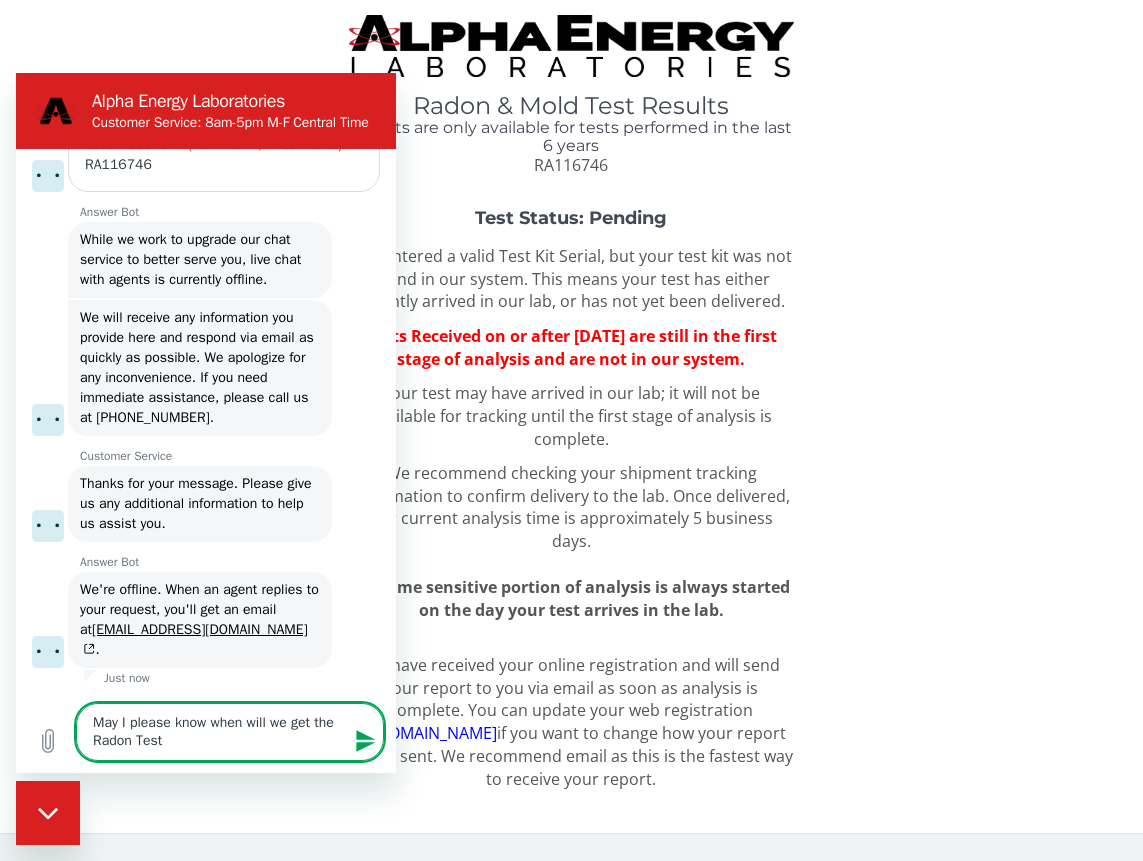 type on "May I please know when will we get the Radon Test" 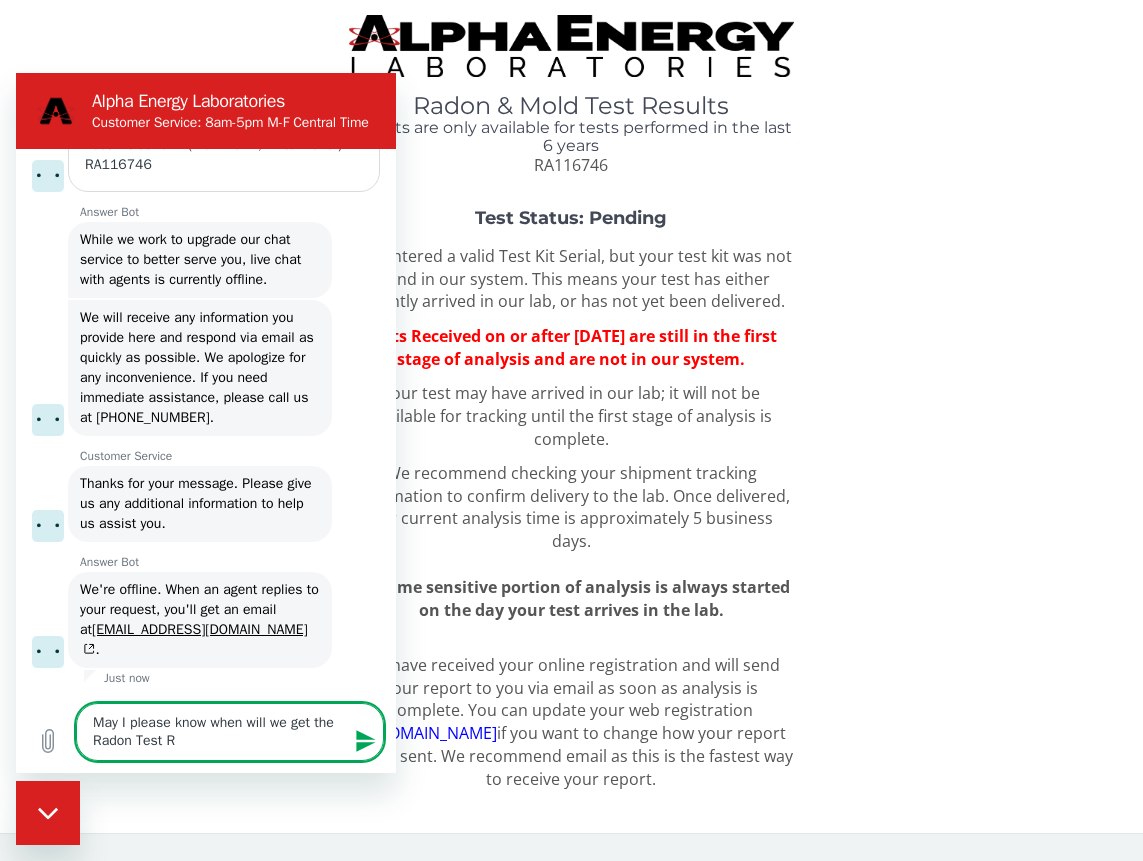 type on "May I please know when will we get the Radon Test Re" 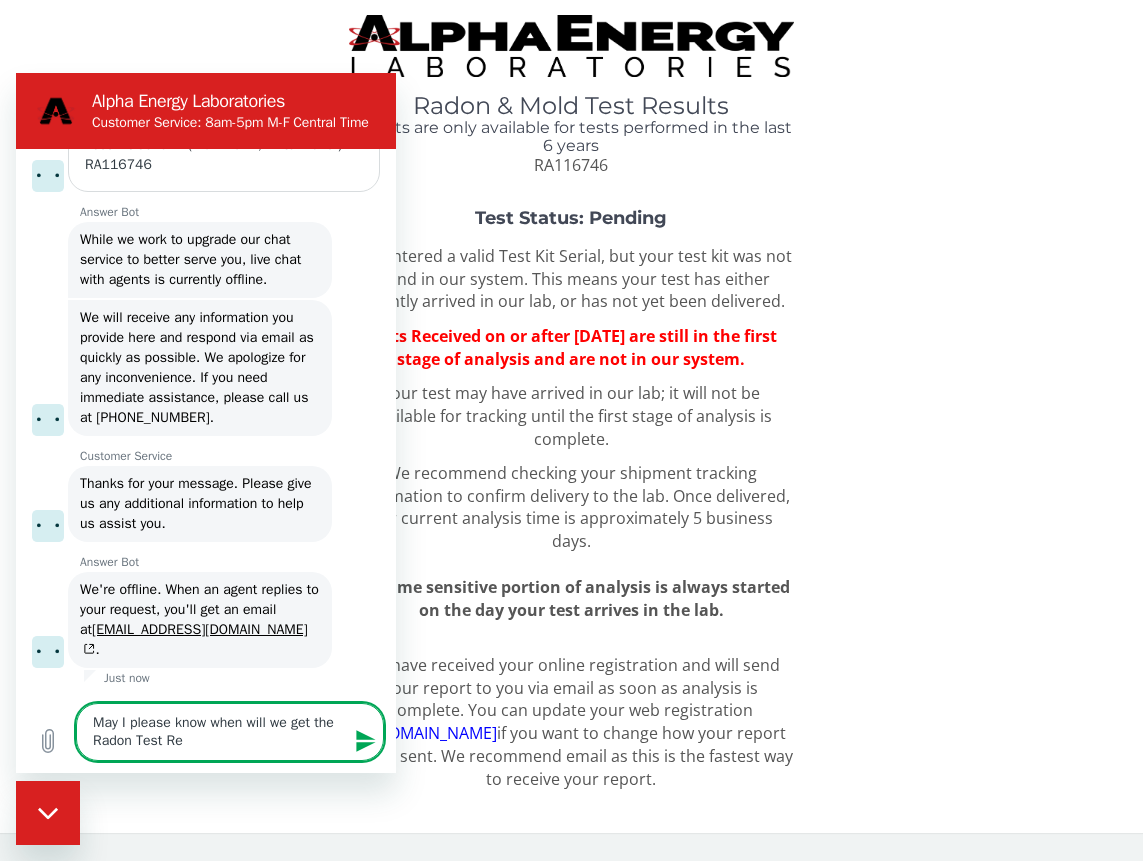 type on "May I please know when will we get the Radon Test Res" 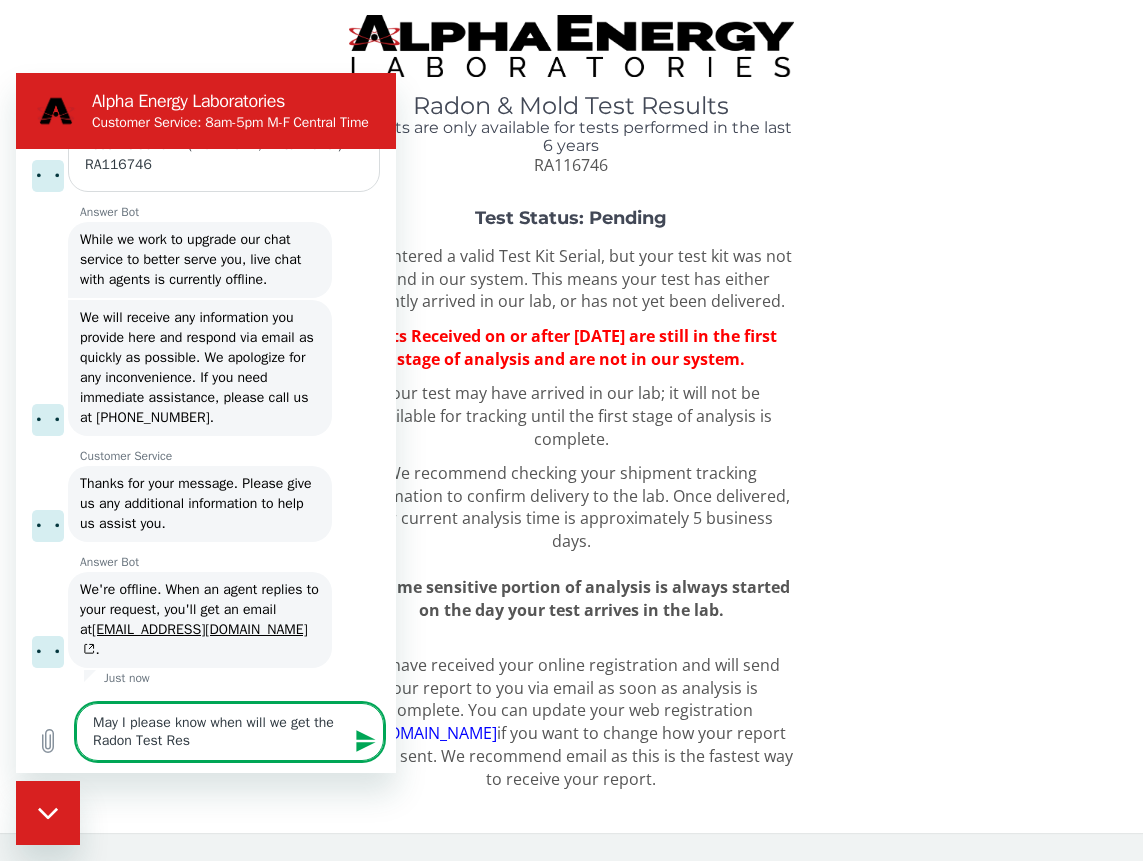 type on "May I please know when will we get the Radon Test Resu" 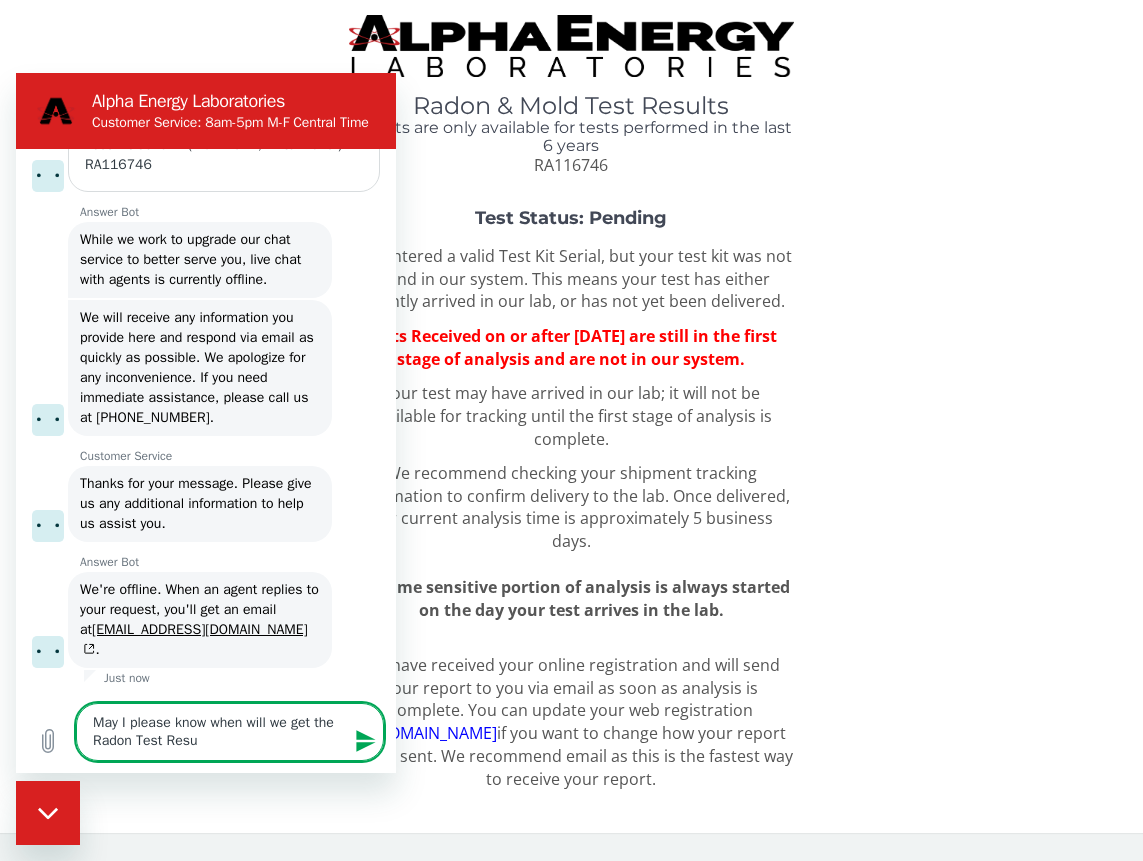 type on "May I please know when will we get the Radon Test Resul" 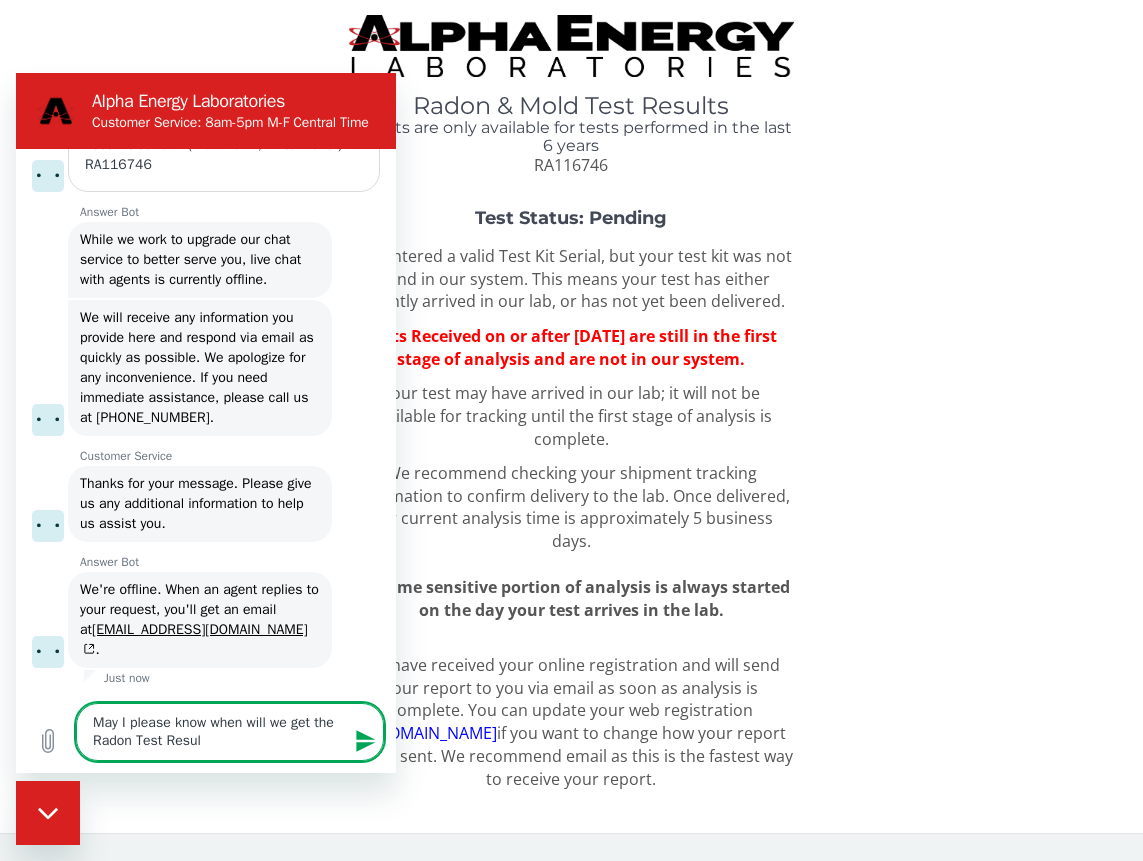 type on "May I please know when will we get the Radon Test Result" 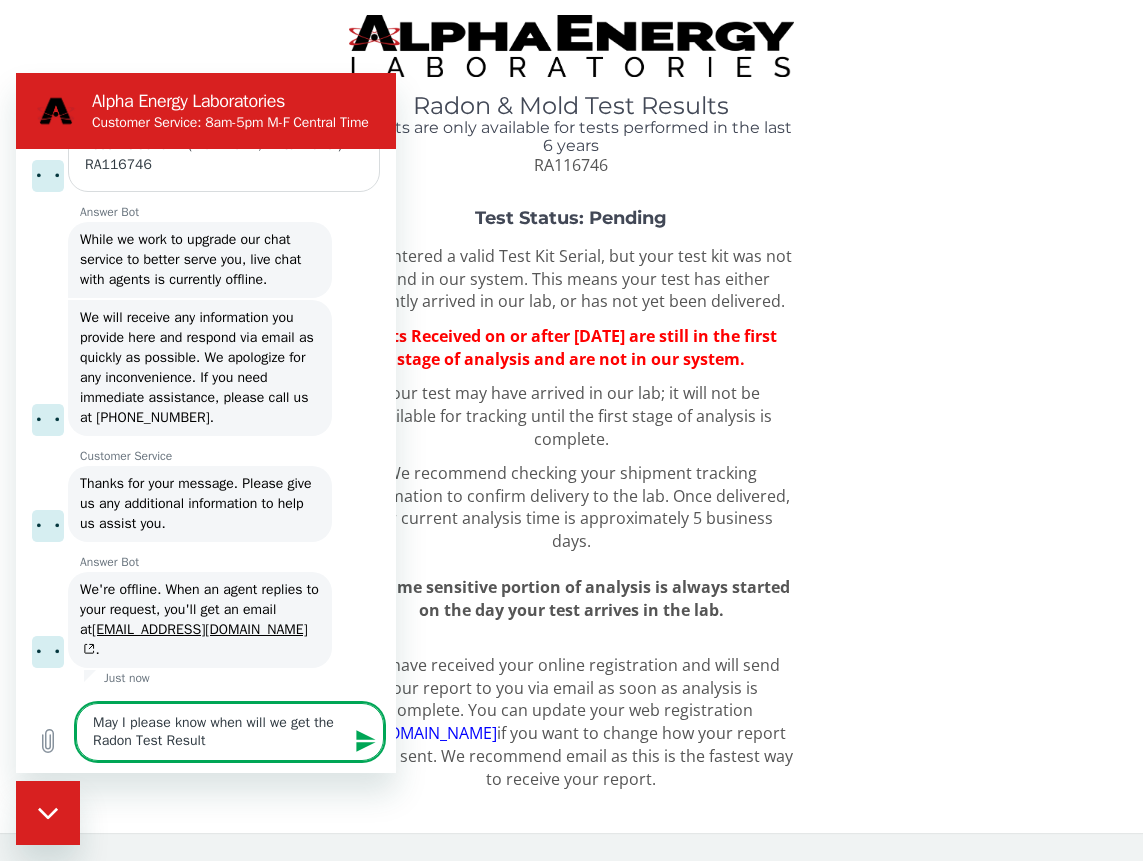 type on "May I please know when will we get the Radon Test Results" 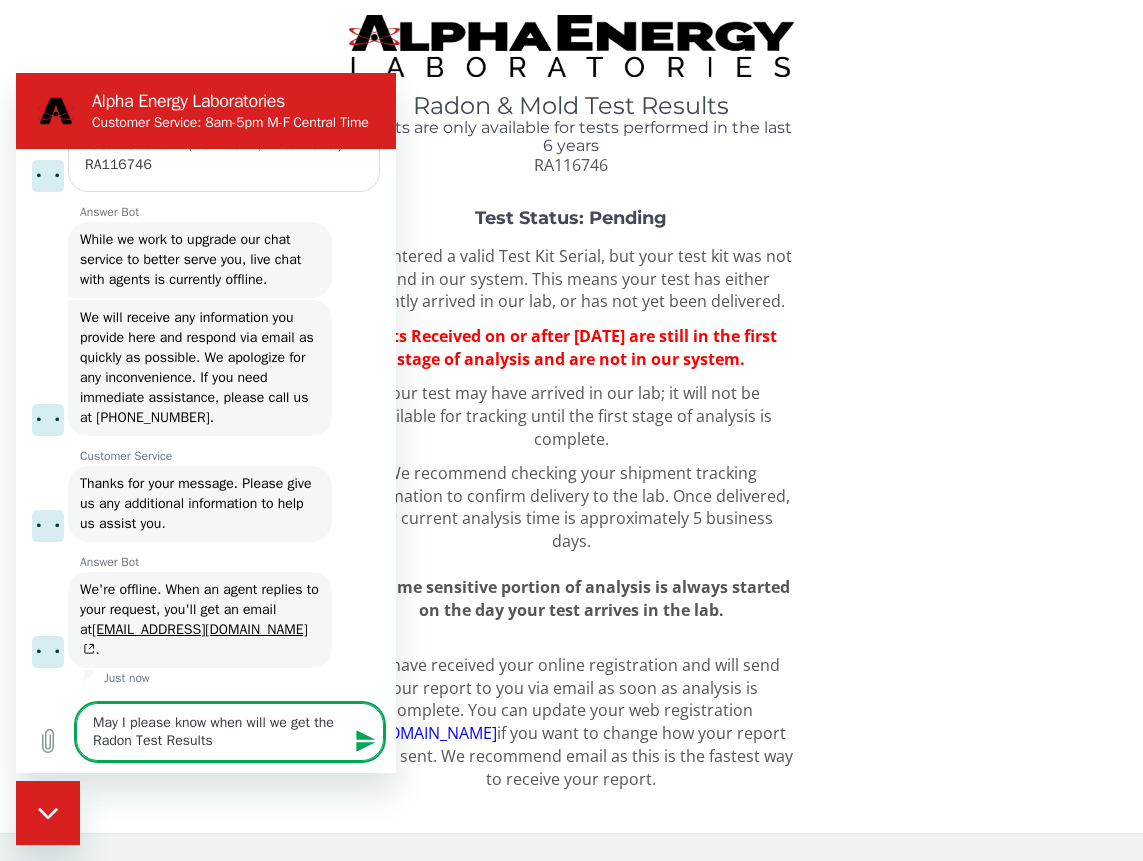 type on "May I please know when will we get the Radon Test Results?" 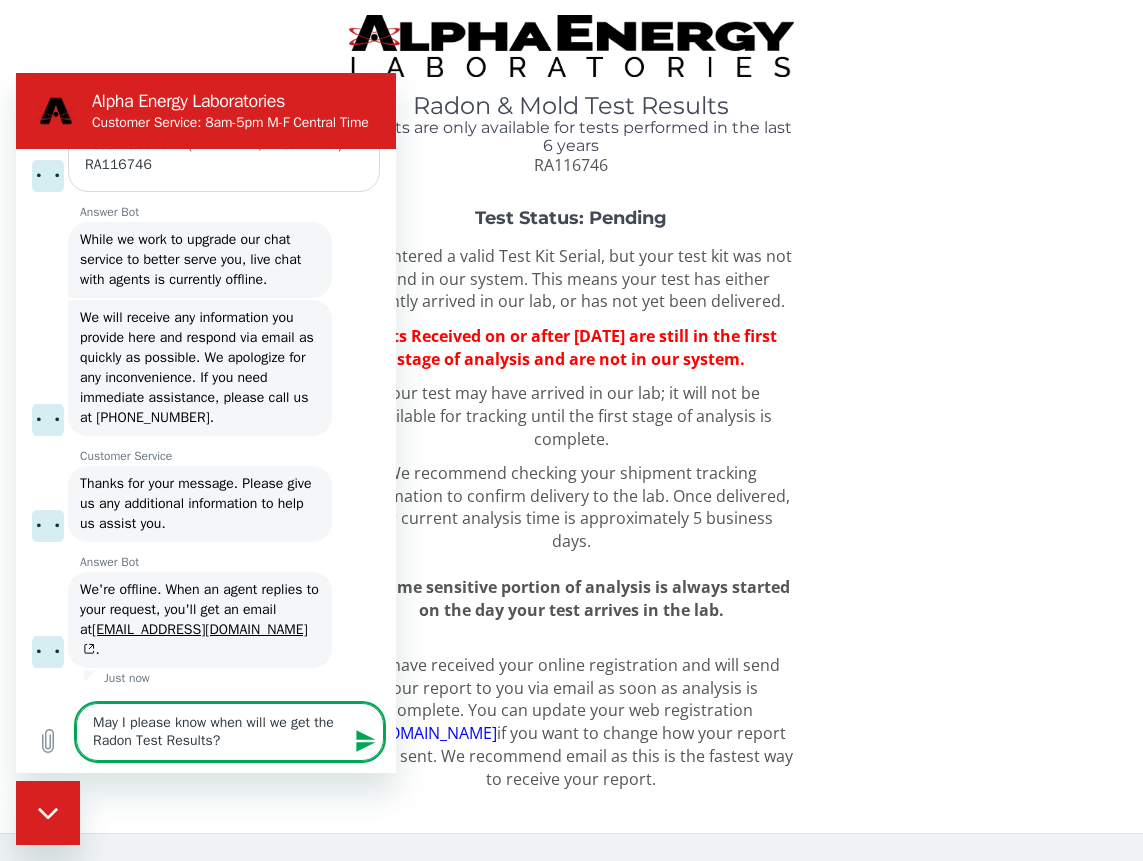 type 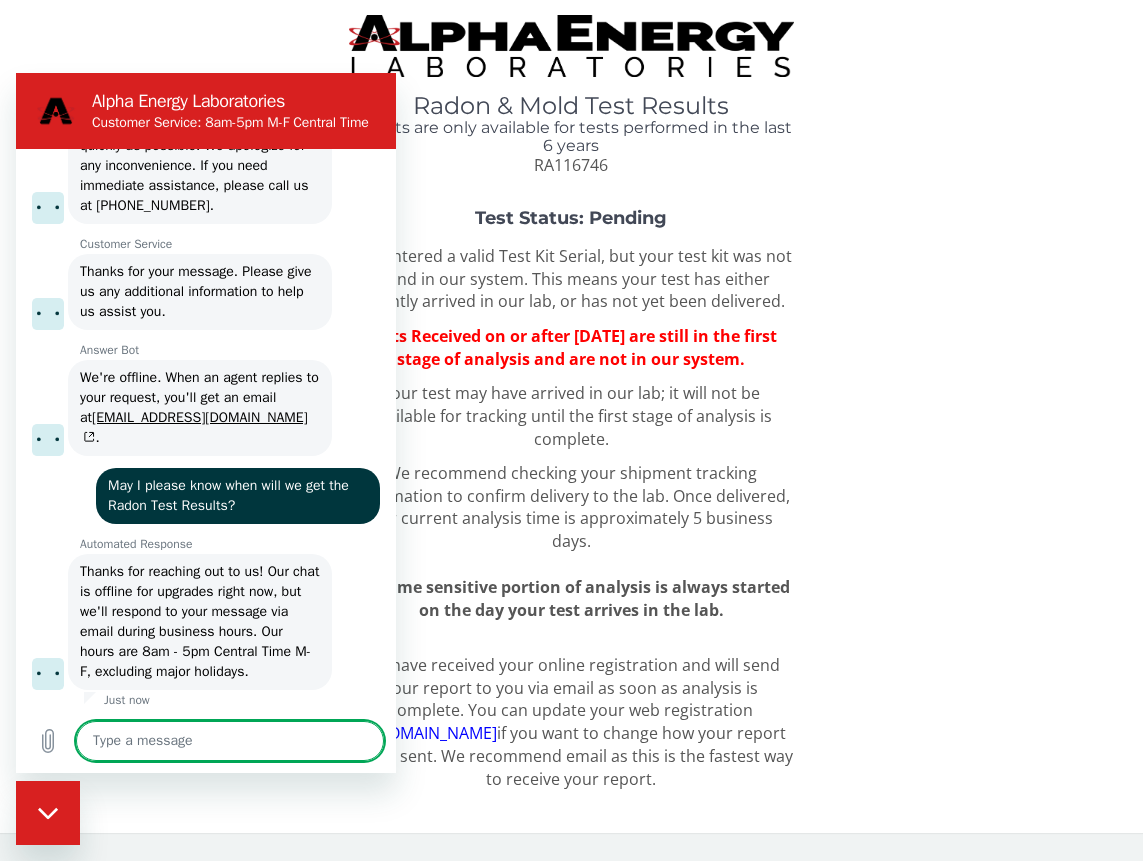scroll, scrollTop: 1357, scrollLeft: 0, axis: vertical 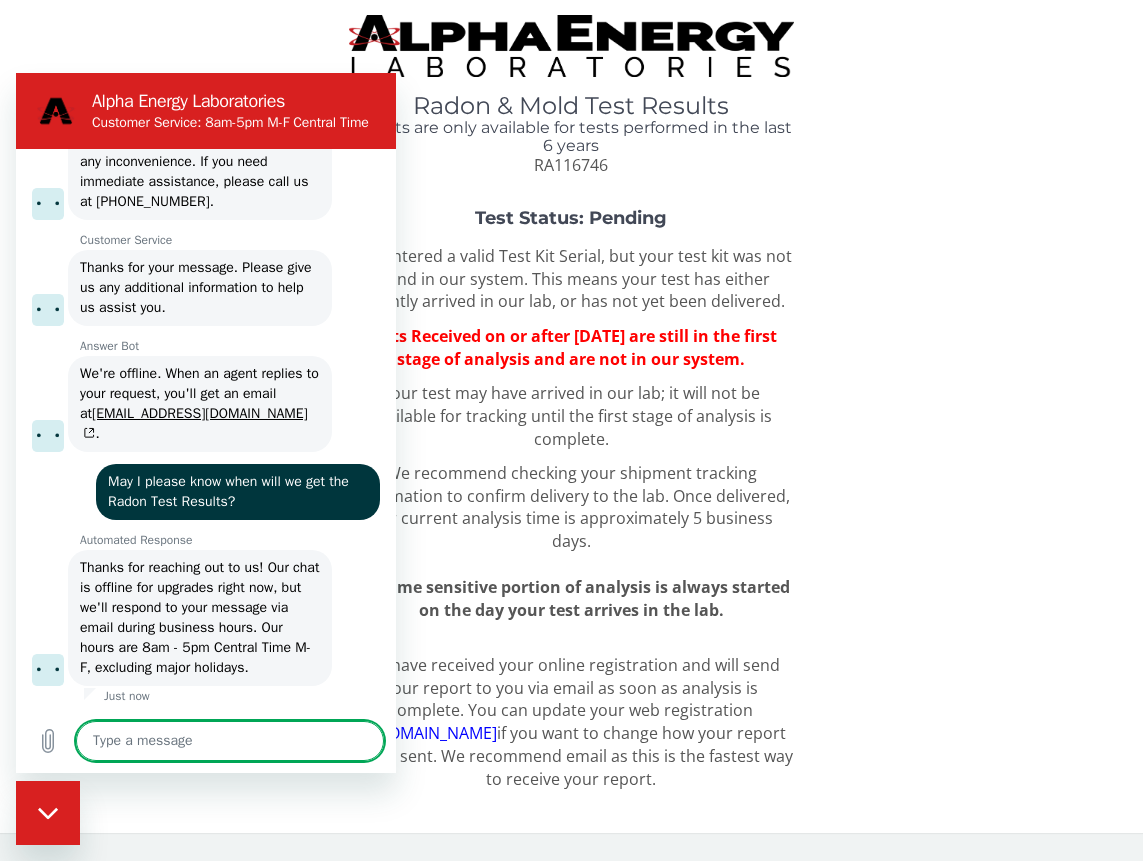 click at bounding box center (230, 741) 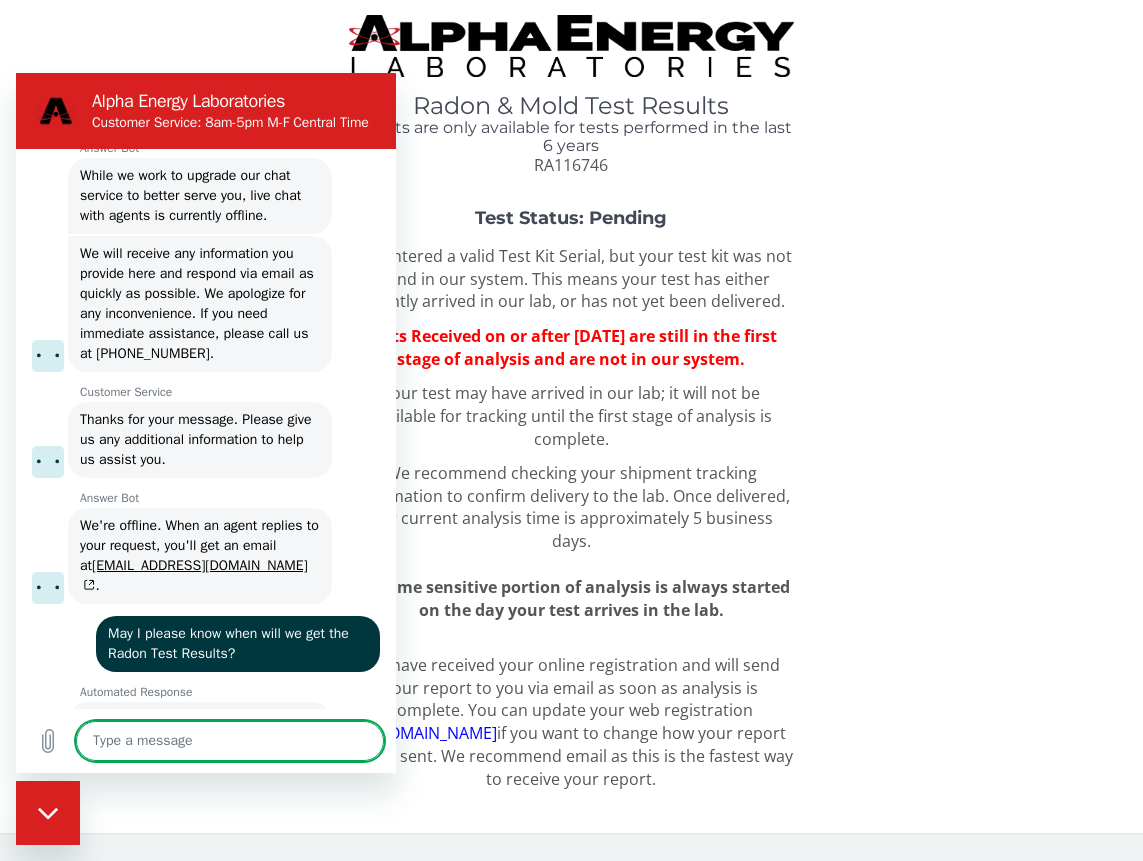 scroll, scrollTop: 1157, scrollLeft: 0, axis: vertical 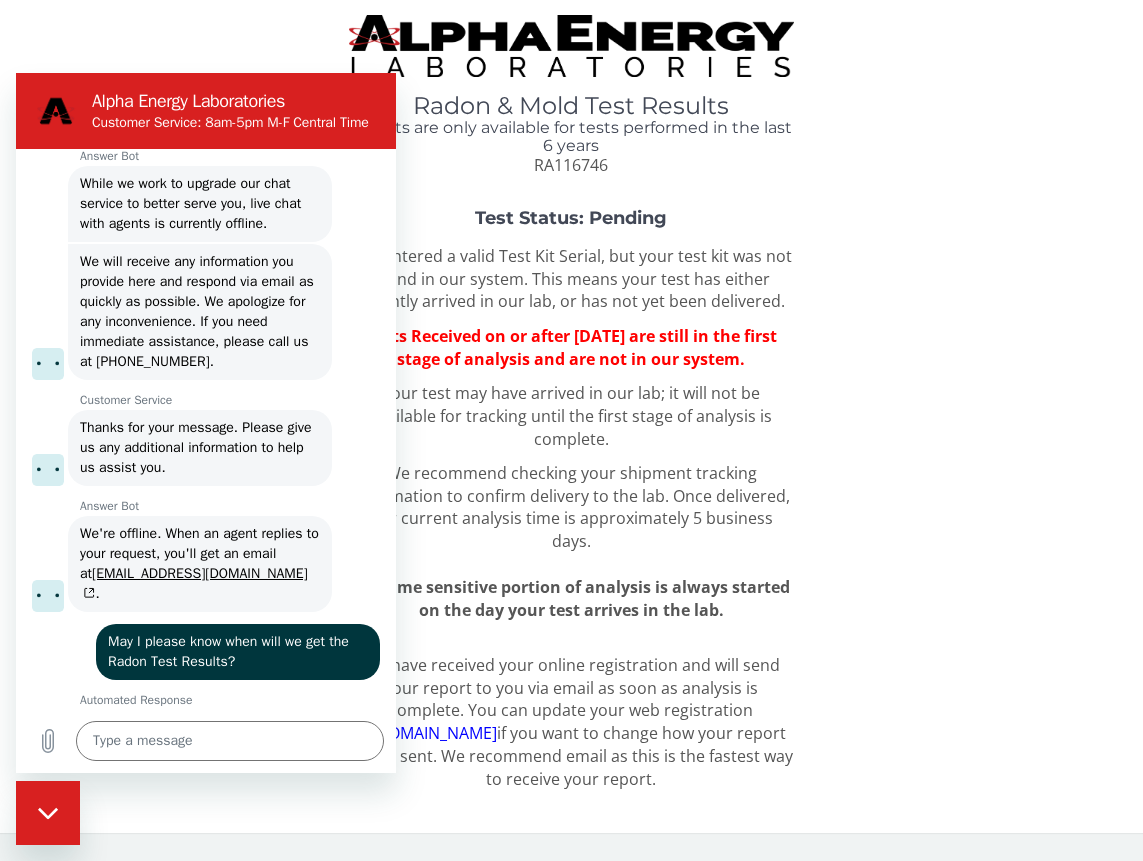 drag, startPoint x: 106, startPoint y: 2, endPoint x: 144, endPoint y: 54, distance: 64.40497 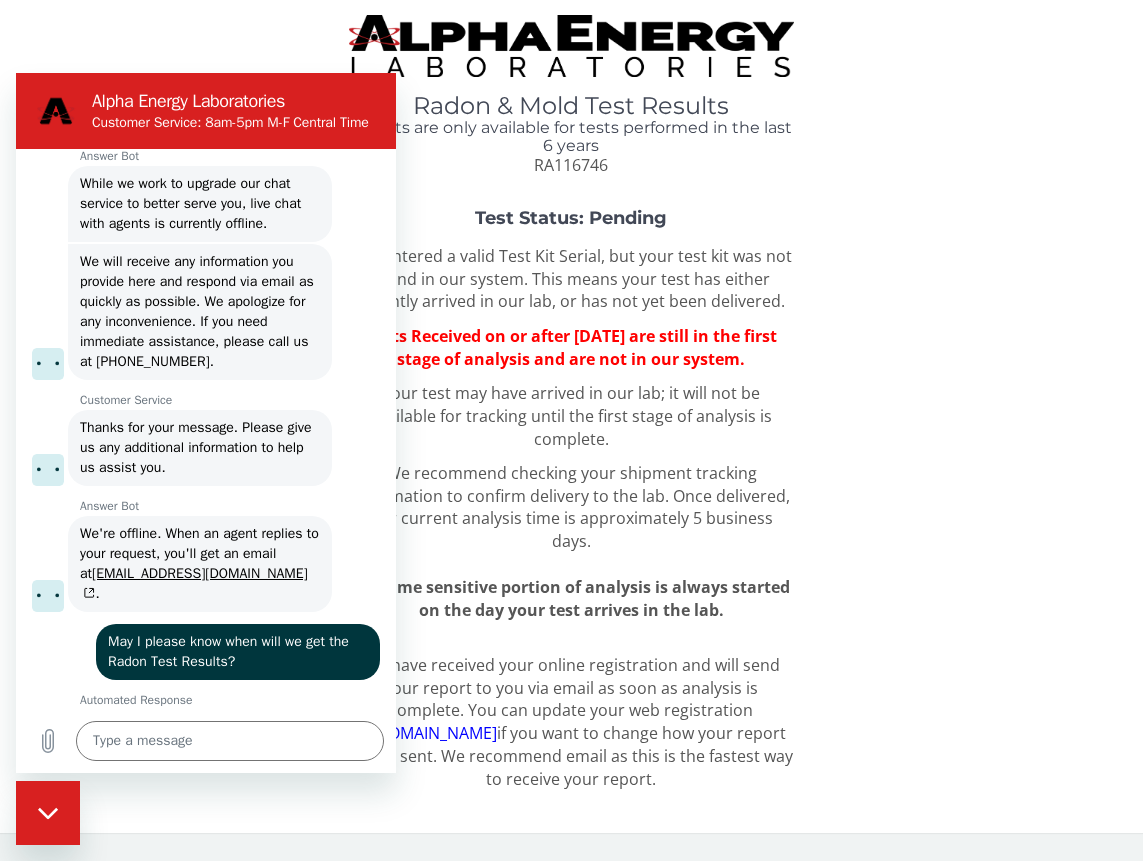 click at bounding box center (48, 813) 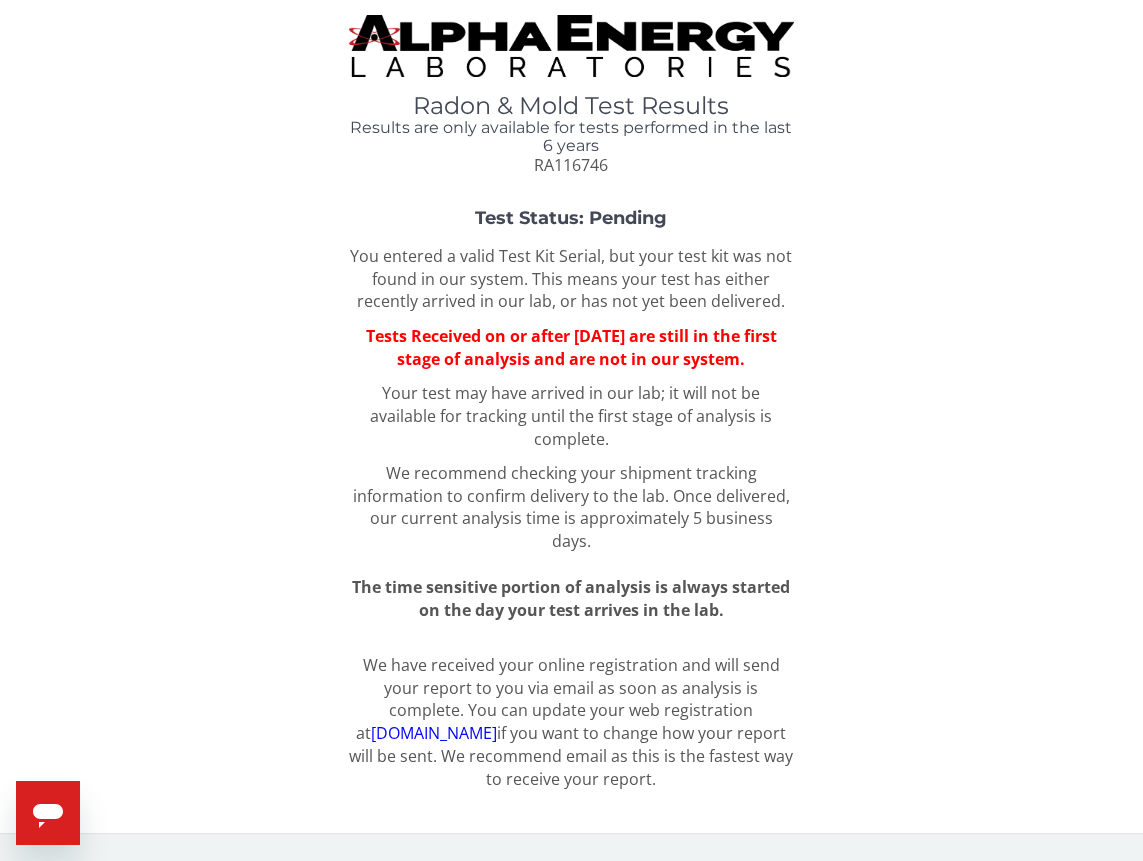 type on "x" 